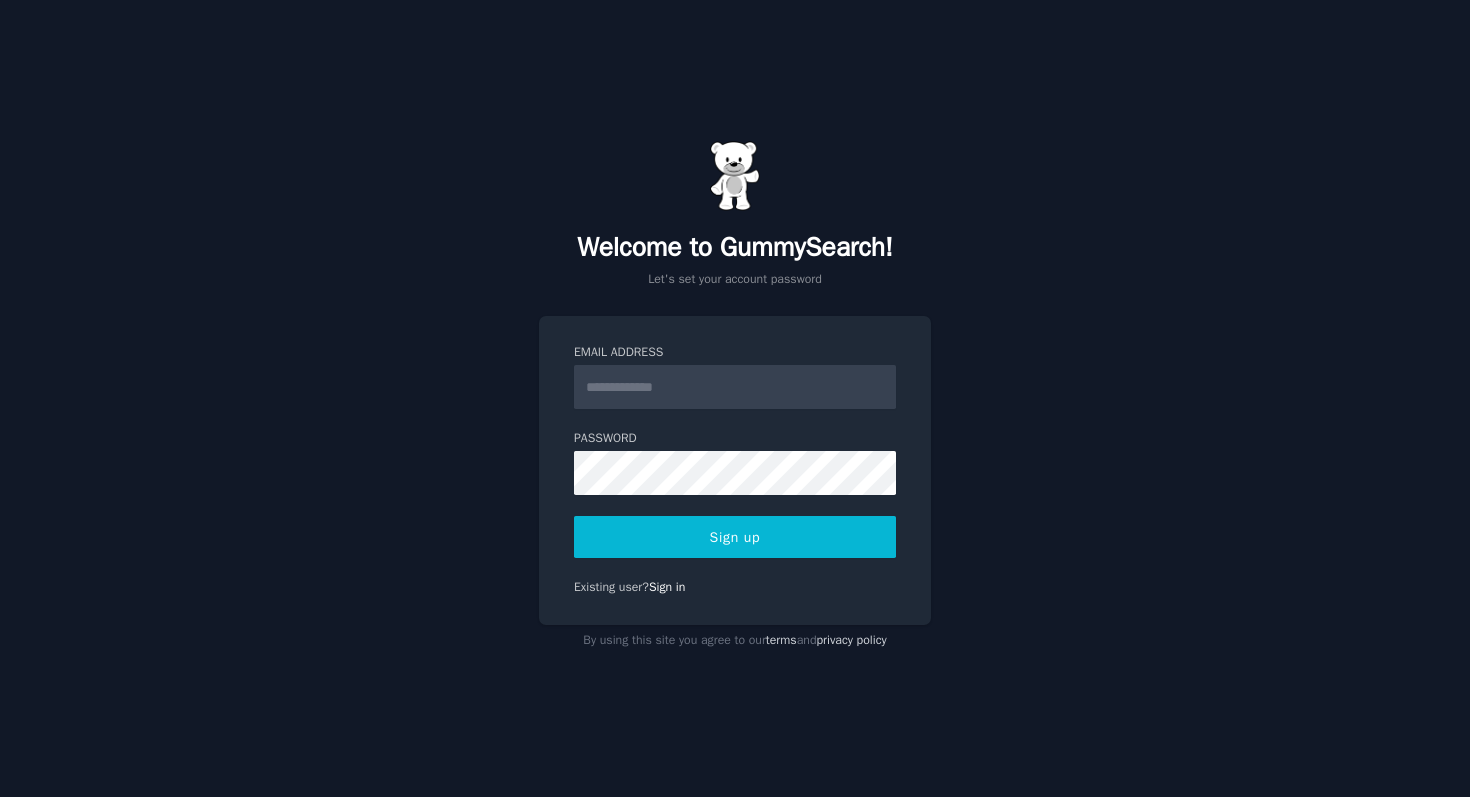 scroll, scrollTop: 0, scrollLeft: 0, axis: both 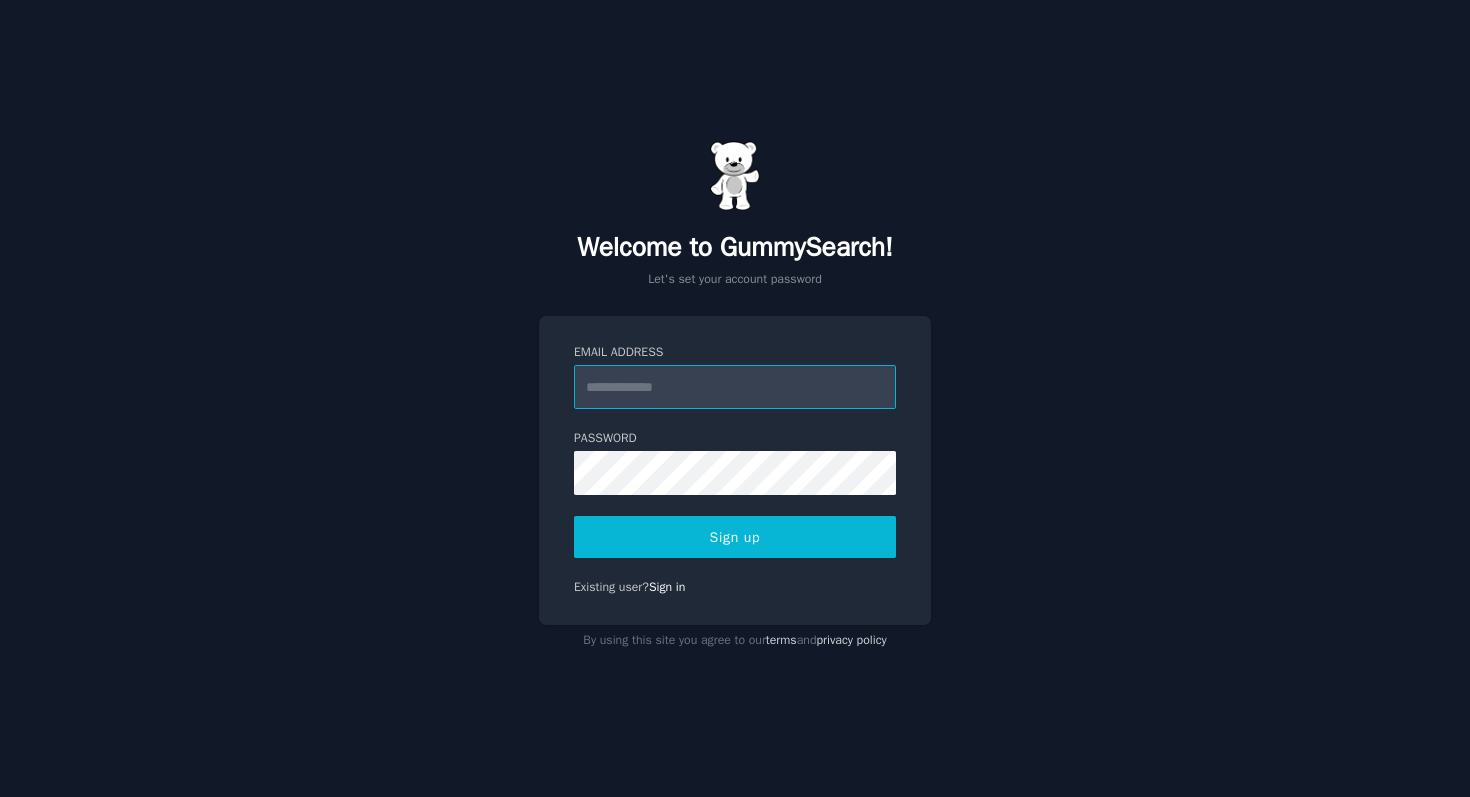 type on "**********" 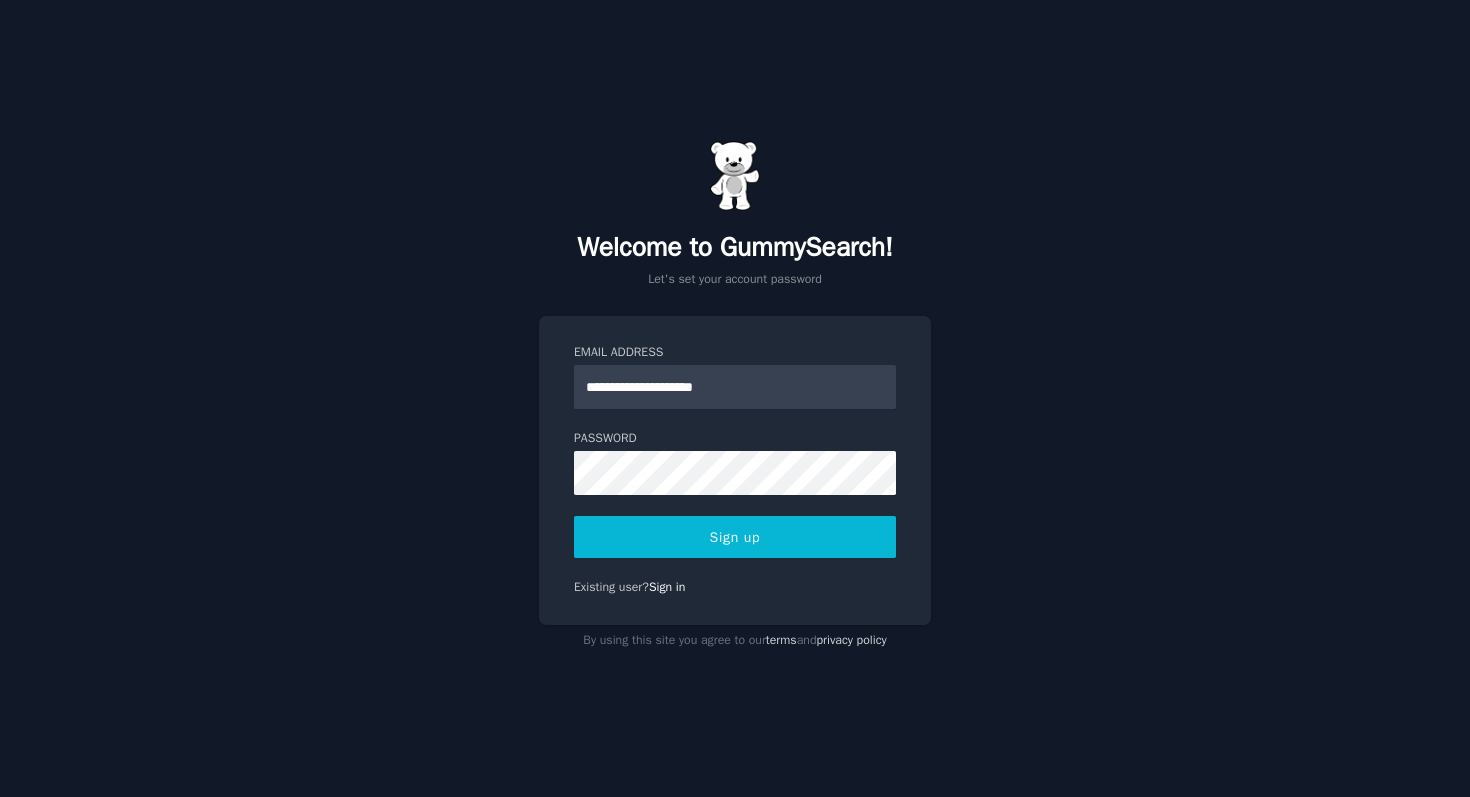 click on "Sign up" at bounding box center (735, 537) 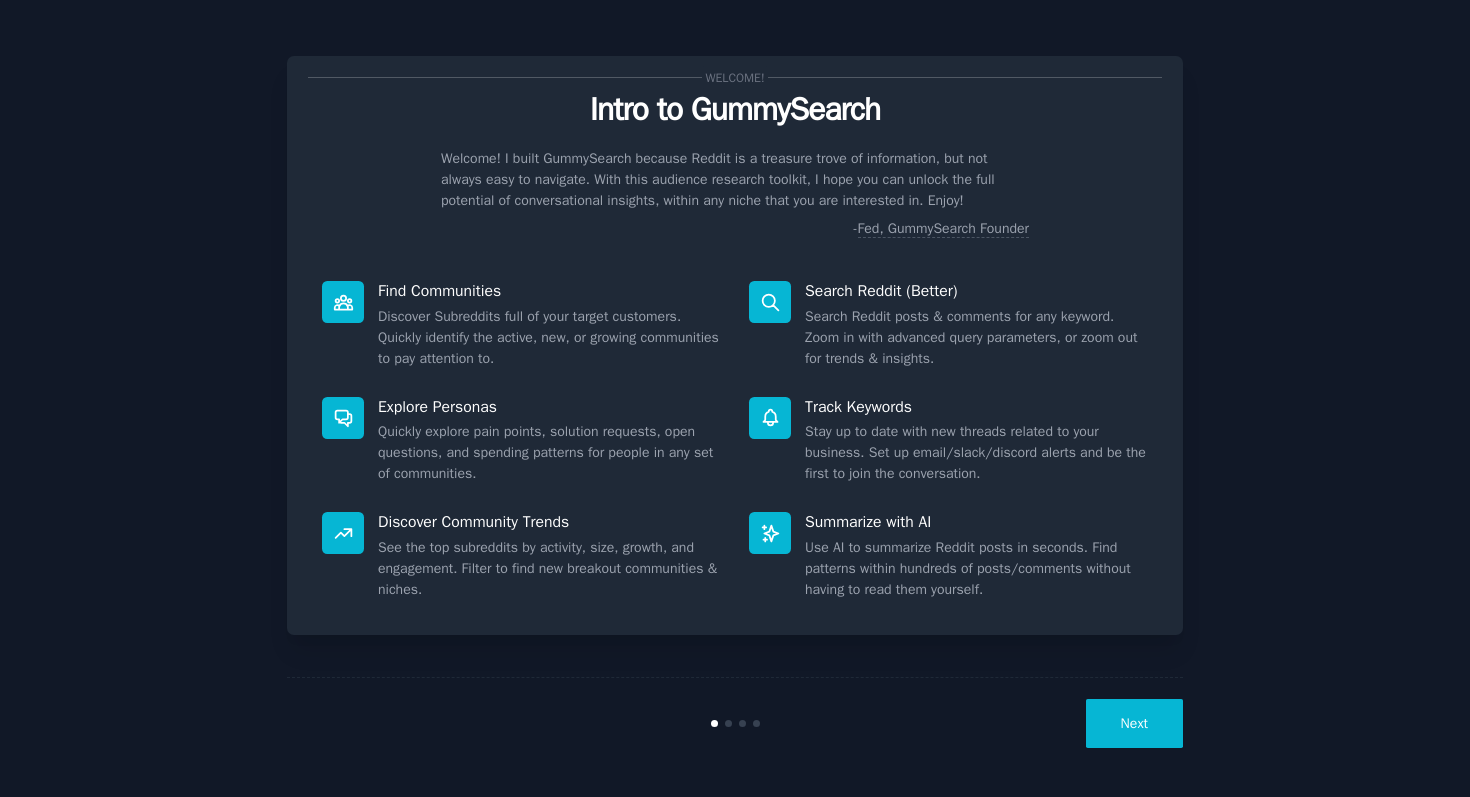 scroll, scrollTop: 0, scrollLeft: 0, axis: both 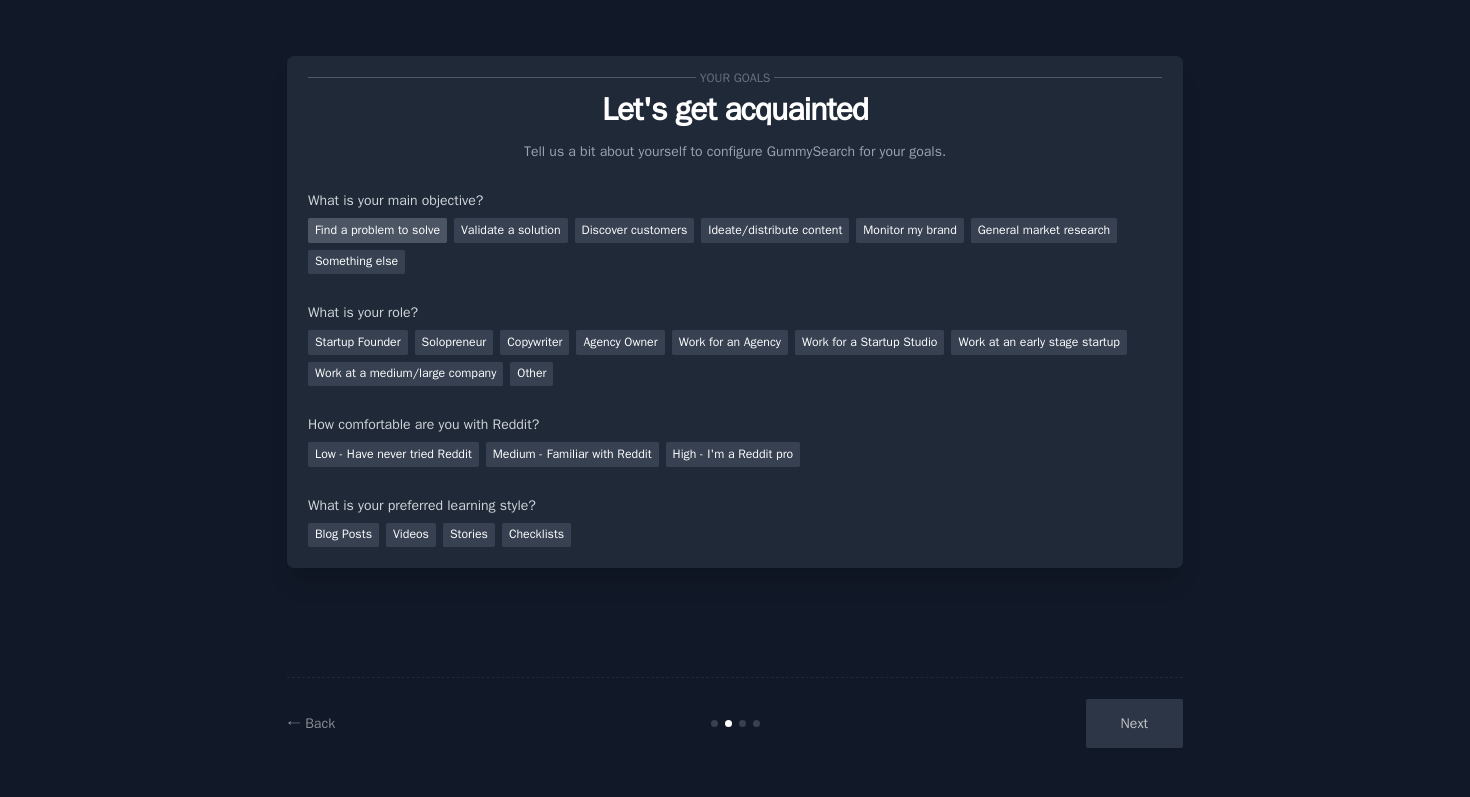 click on "Find a problem to solve" at bounding box center [377, 230] 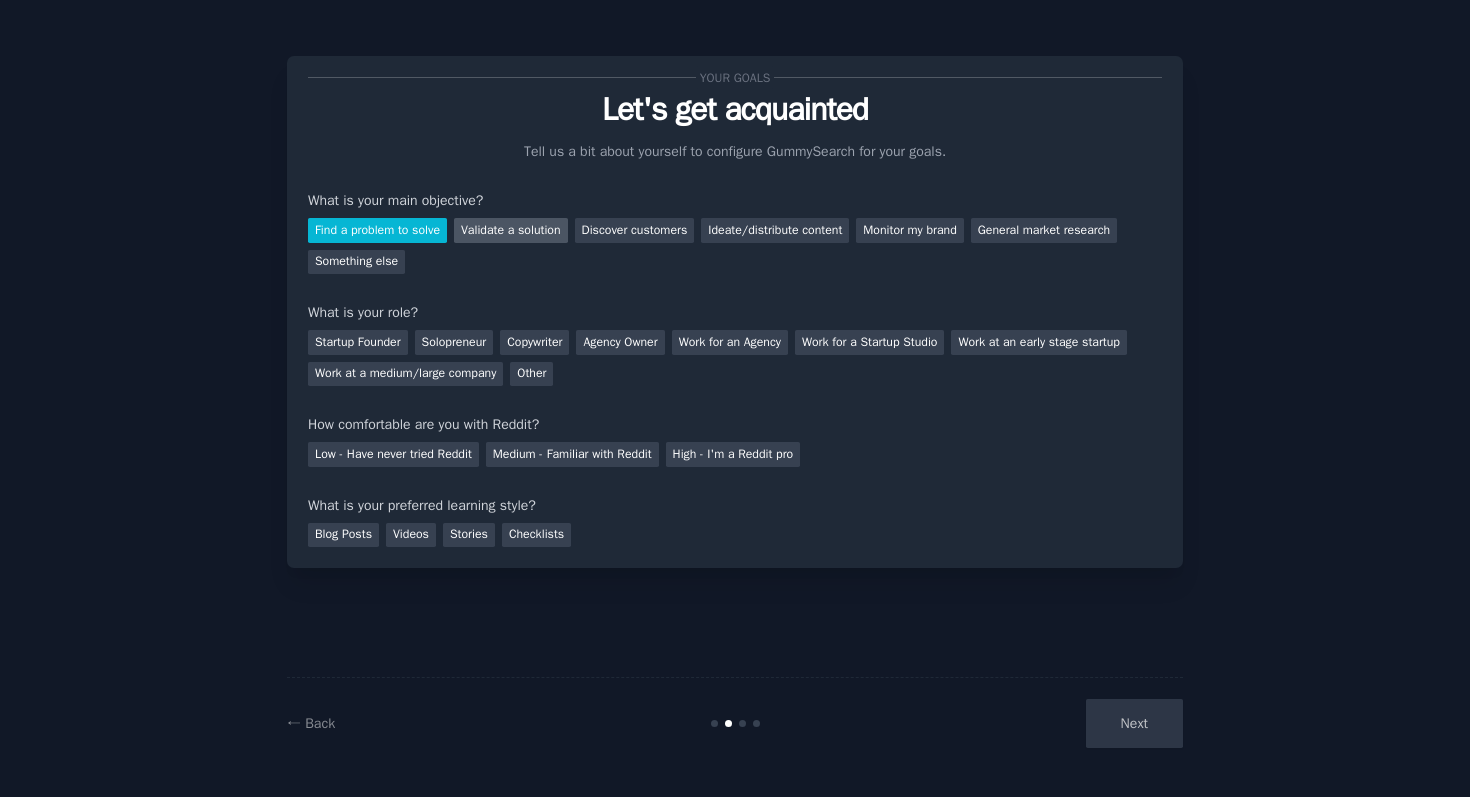 click on "Validate a solution" at bounding box center (511, 230) 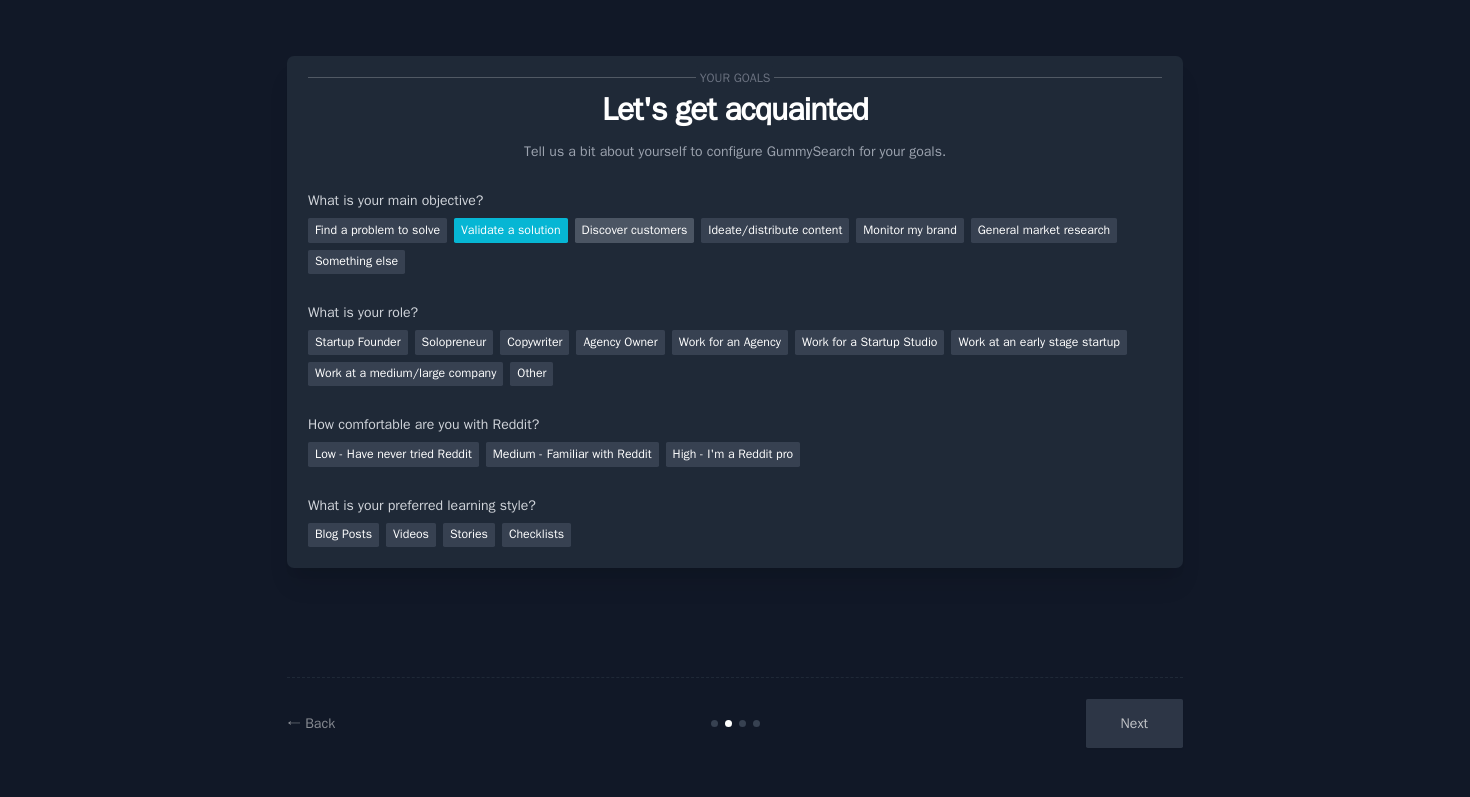 click on "Discover customers" at bounding box center (635, 230) 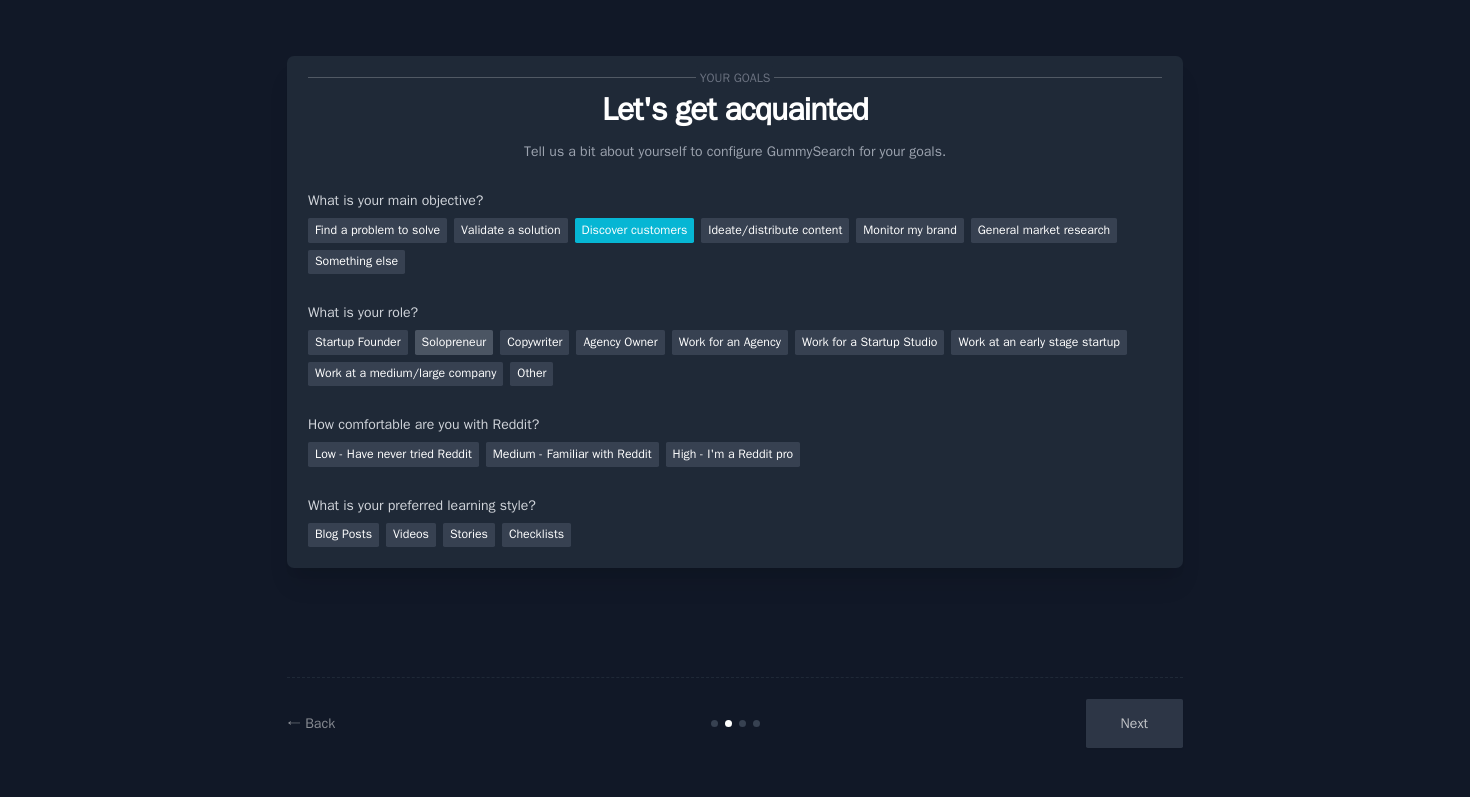 click on "Solopreneur" at bounding box center [454, 342] 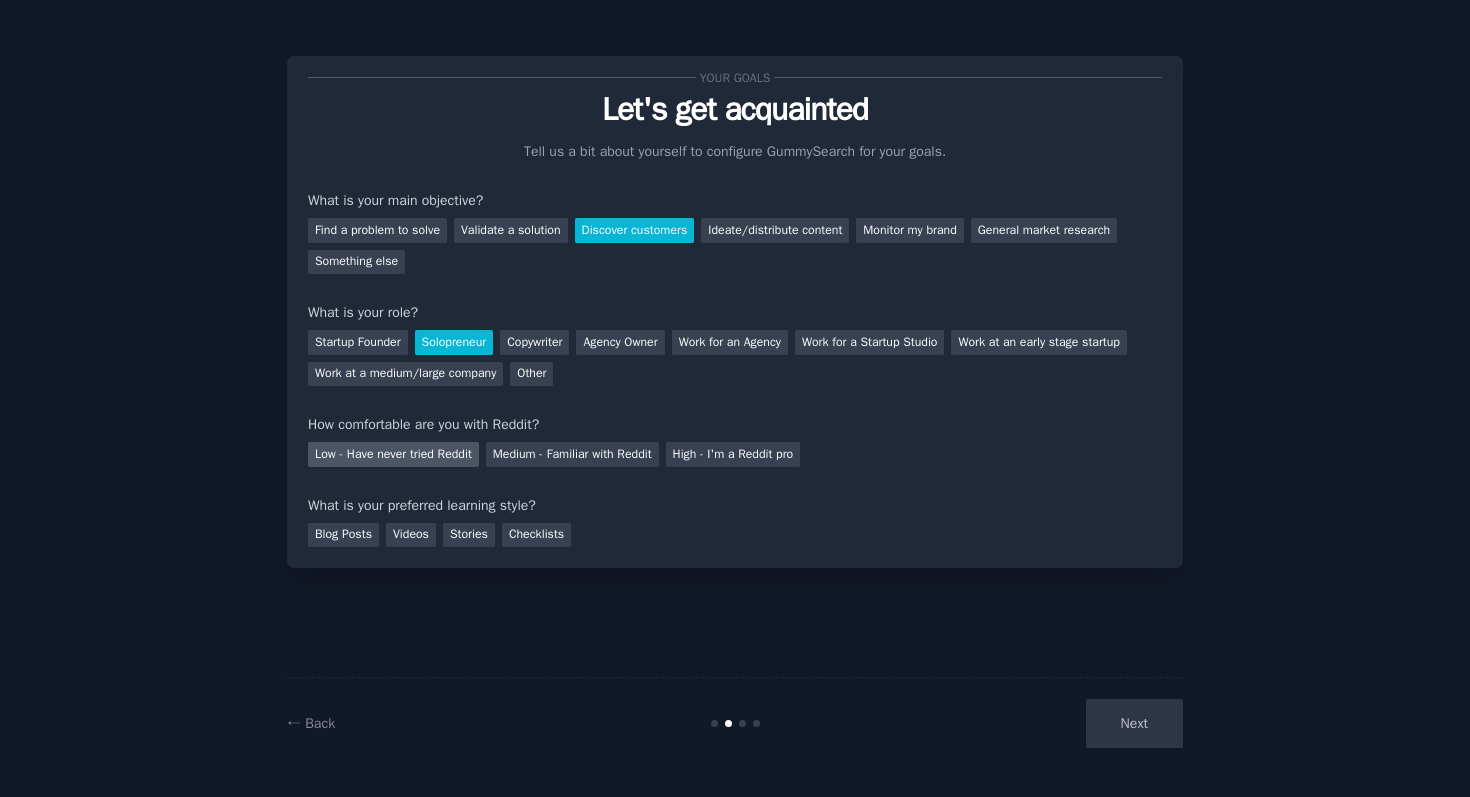 click on "Low - Have never tried Reddit" at bounding box center [393, 454] 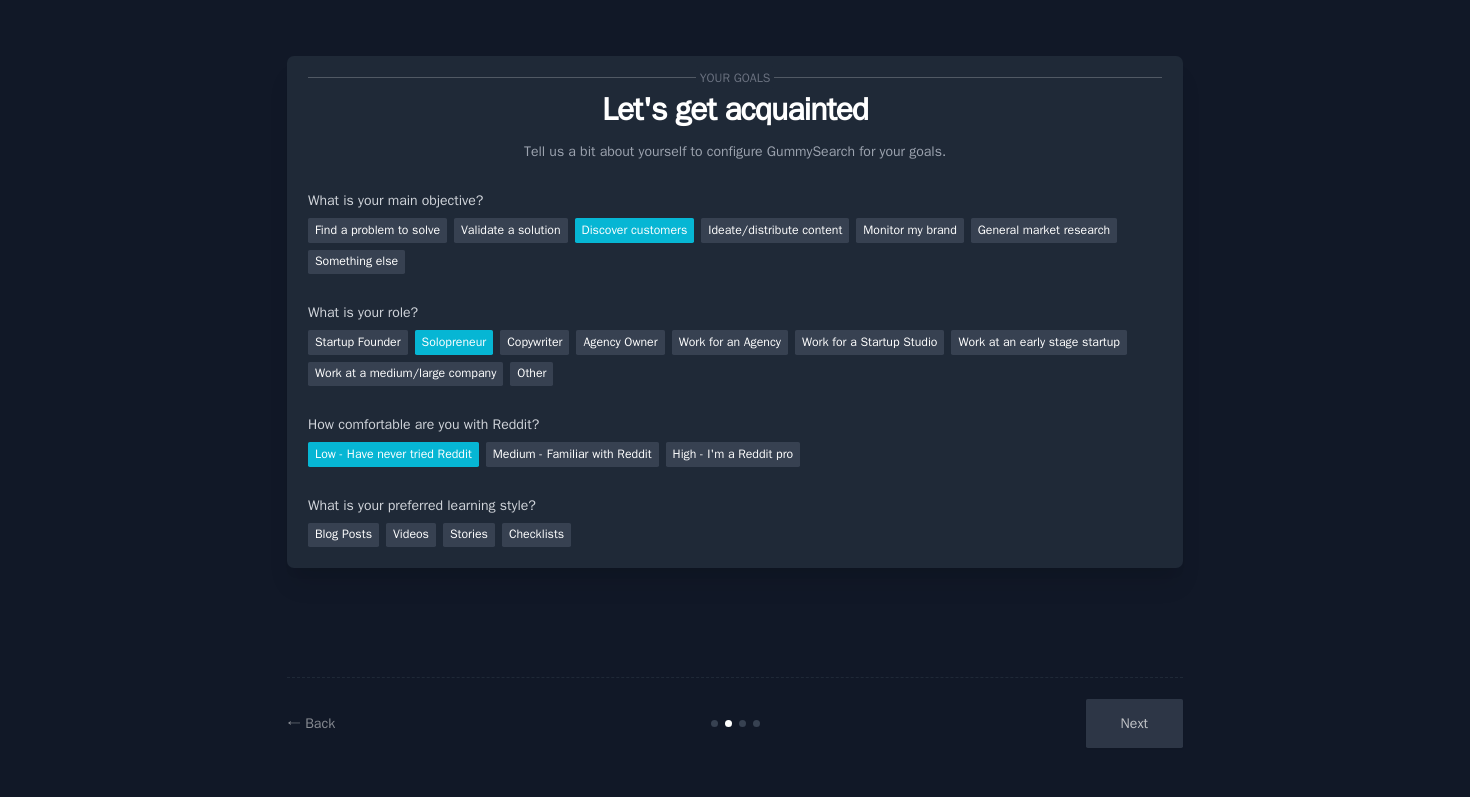 click on "Your goals Let's get acquainted Tell us a bit about yourself to configure GummySearch for your goals. What is your main objective? Find a problem to solve Validate a solution Discover customers Ideate/distribute content Monitor my brand General market research Something else What is your role? Startup Founder Solopreneur Copywriter Agency Owner Work for an Agency Work for a Startup Studio Work at an early stage startup Work at a medium/large company Other How comfortable are you with Reddit? Low - Have never tried Reddit Medium - Familiar with Reddit High - I'm a Reddit pro What is your preferred learning style? Blog Posts Videos Stories Checklists" at bounding box center [735, 312] 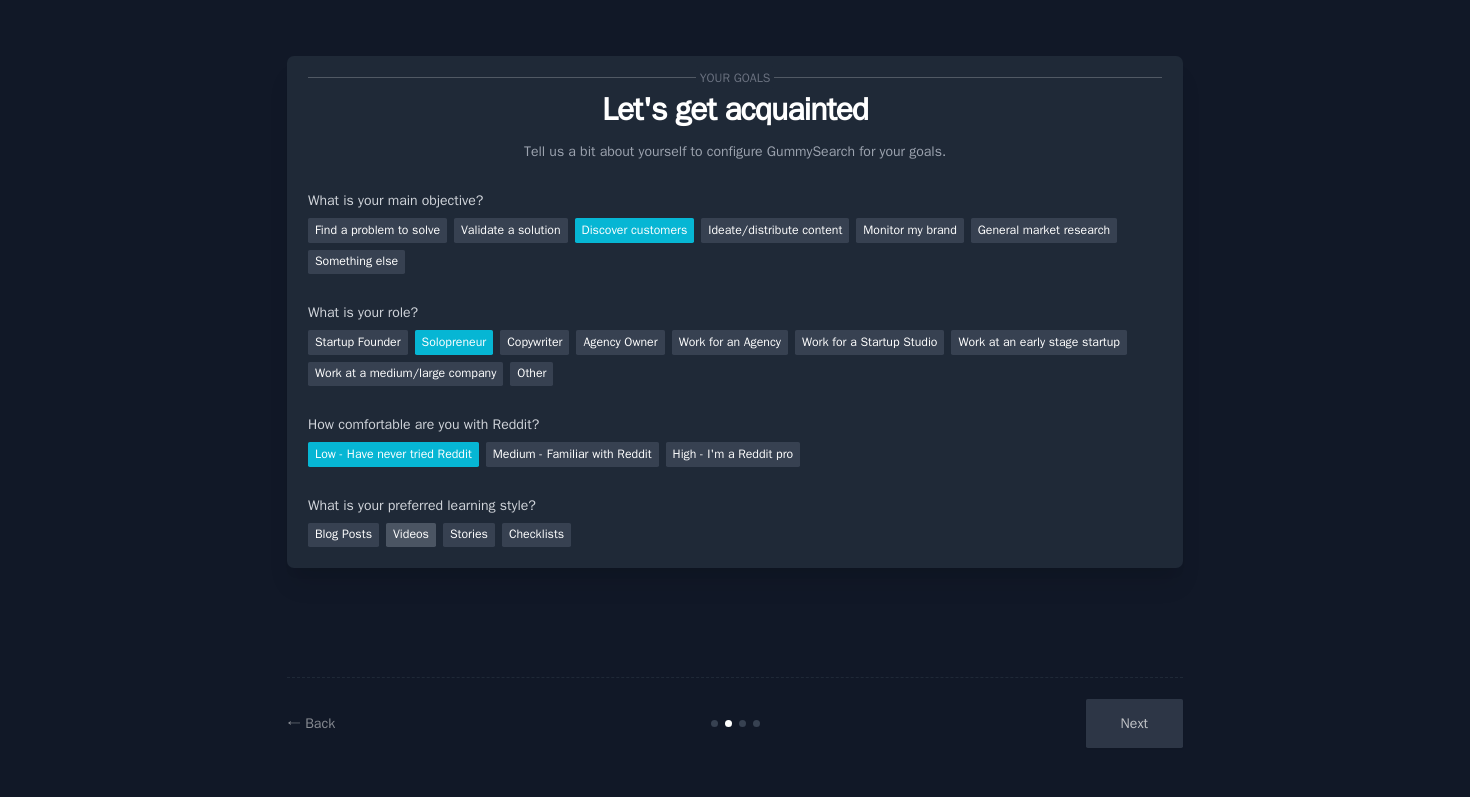 click on "Videos" at bounding box center (411, 535) 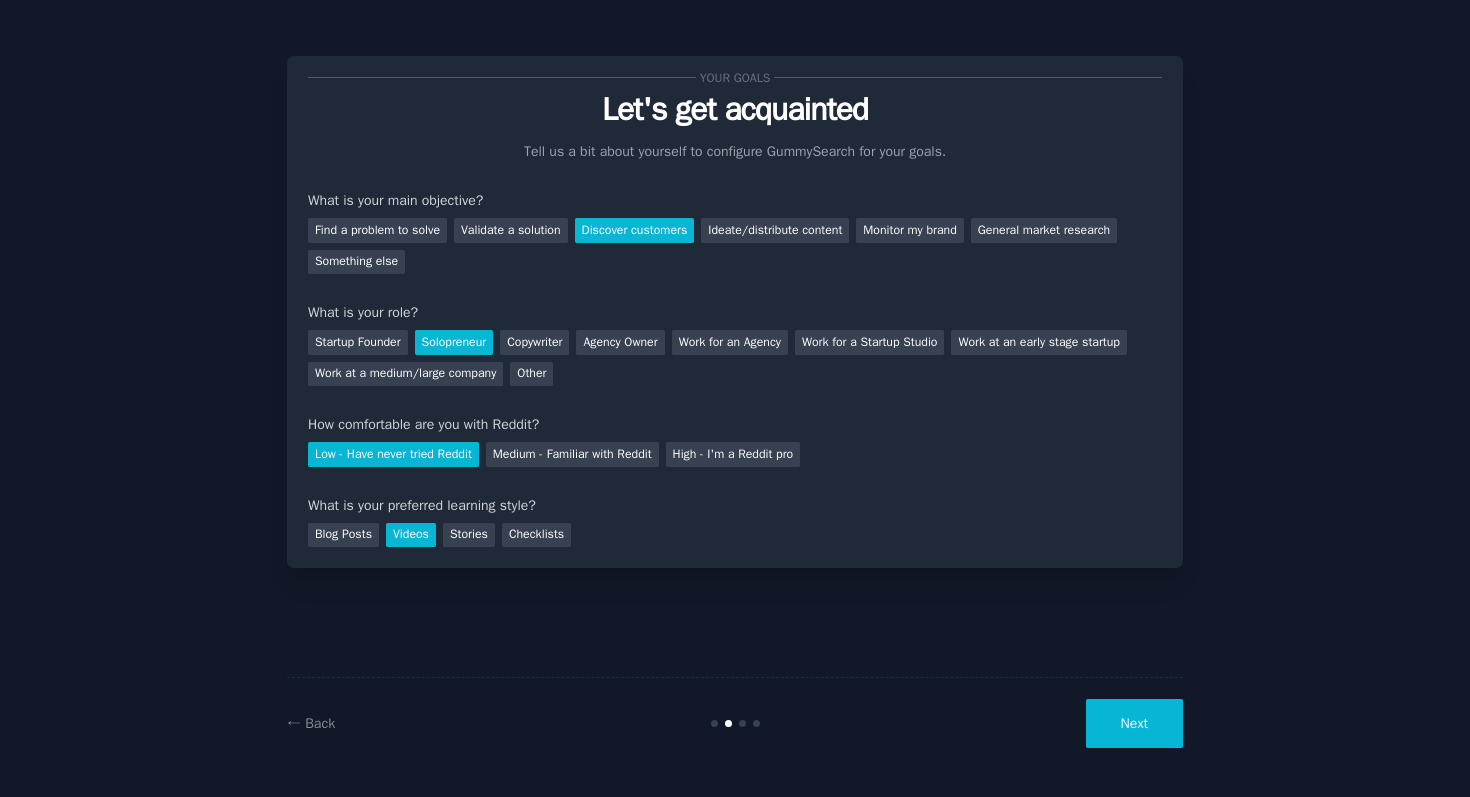 click on "Next" at bounding box center (1134, 723) 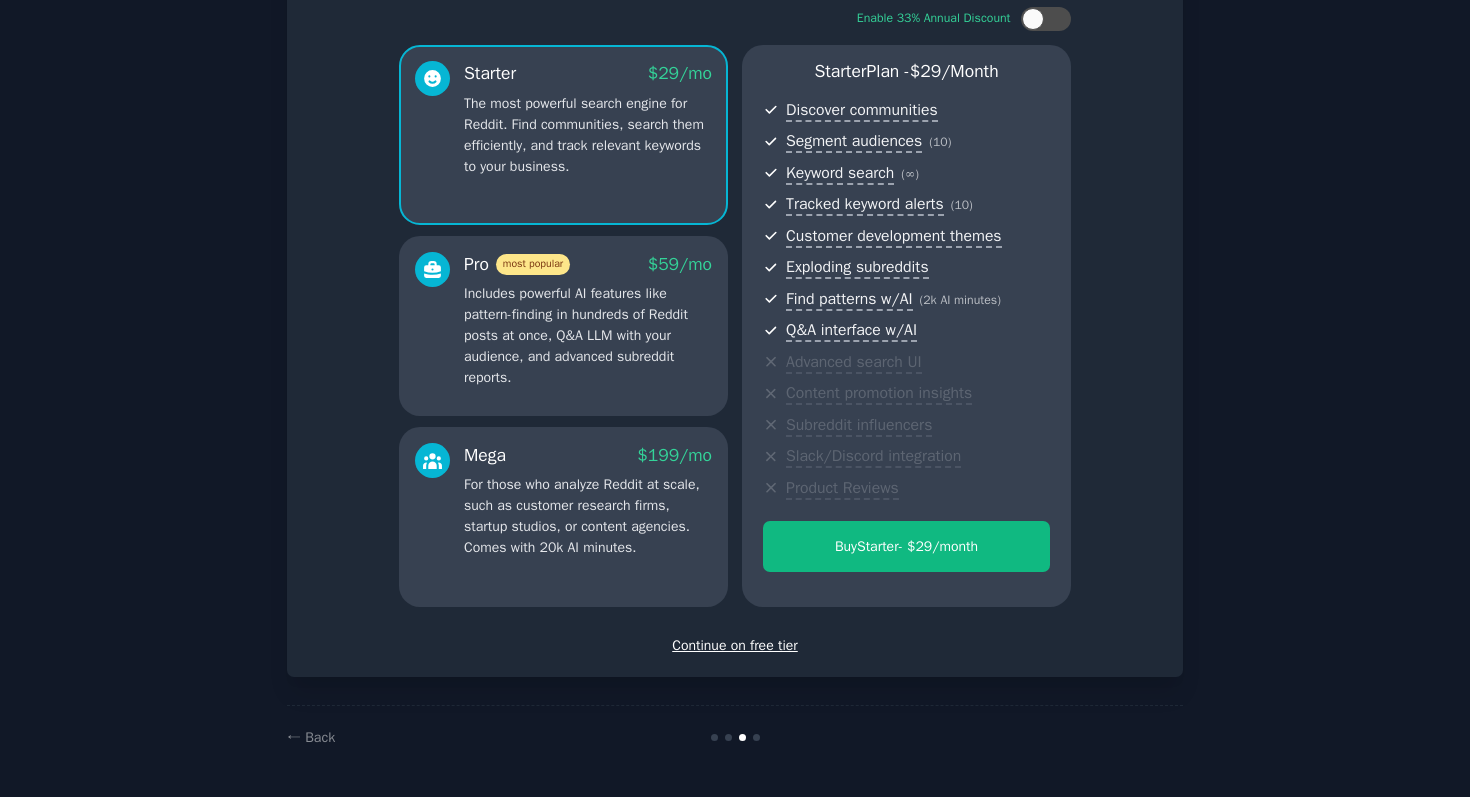 scroll, scrollTop: 54, scrollLeft: 0, axis: vertical 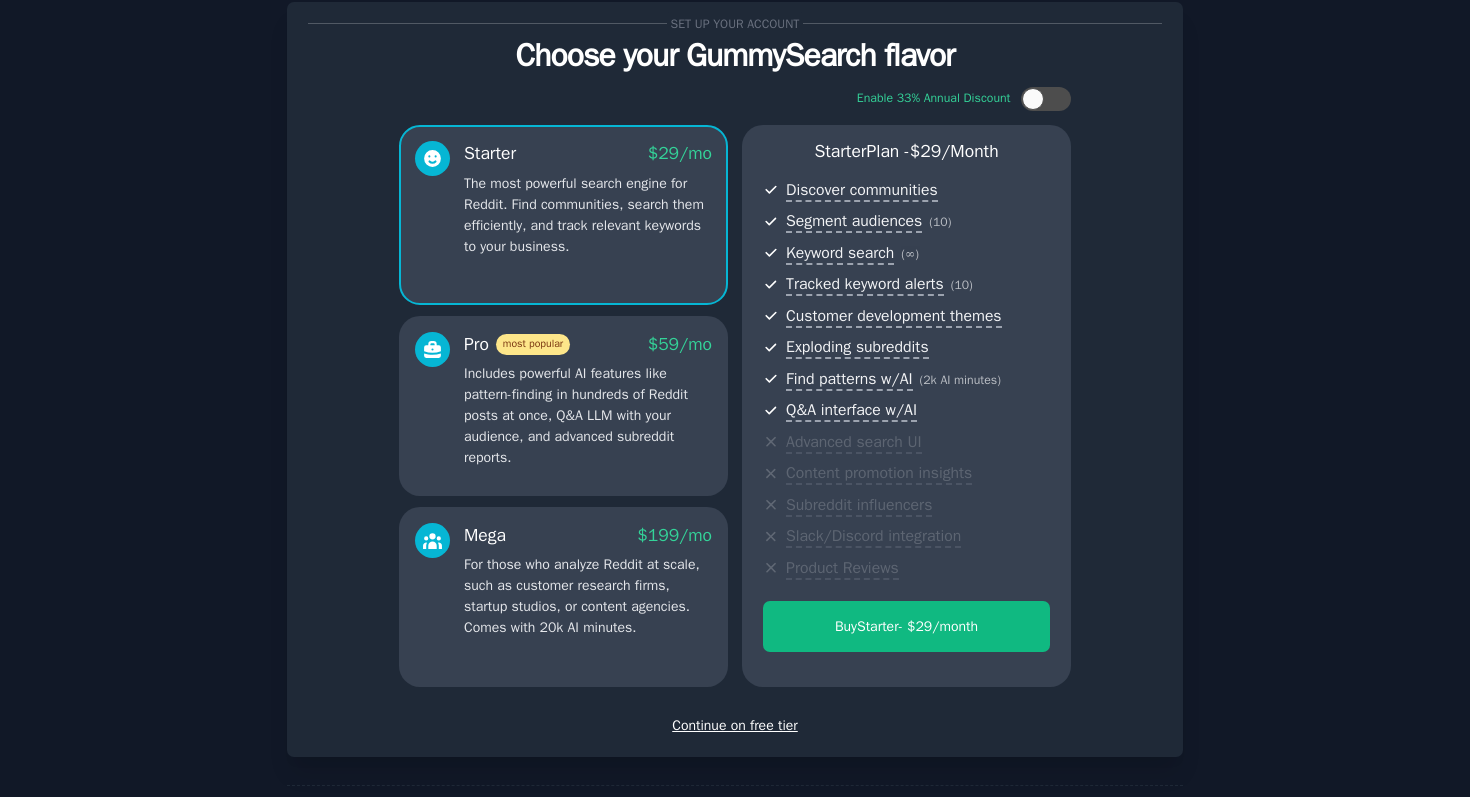 click on "Continue on free tier" at bounding box center [735, 725] 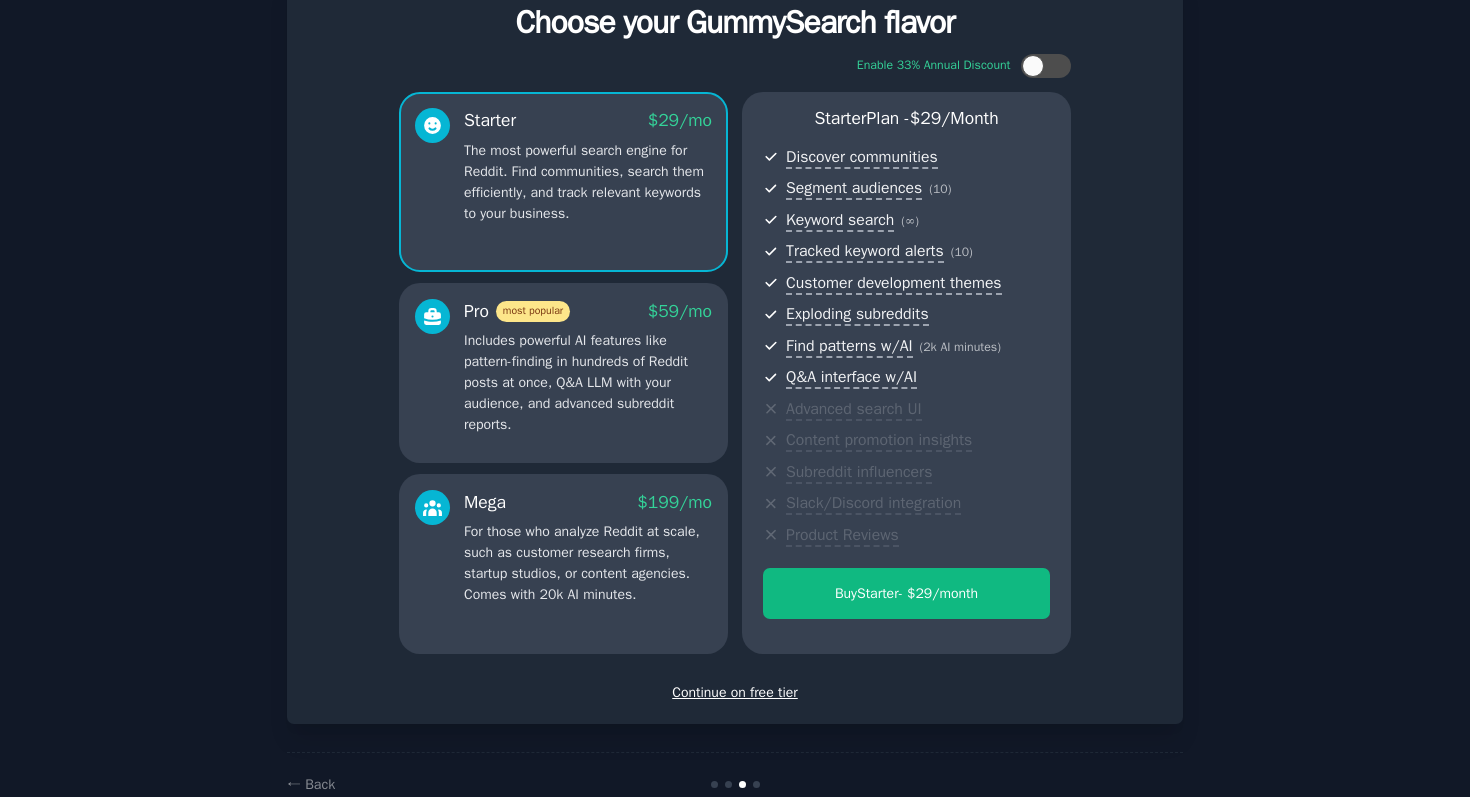 scroll, scrollTop: 90, scrollLeft: 0, axis: vertical 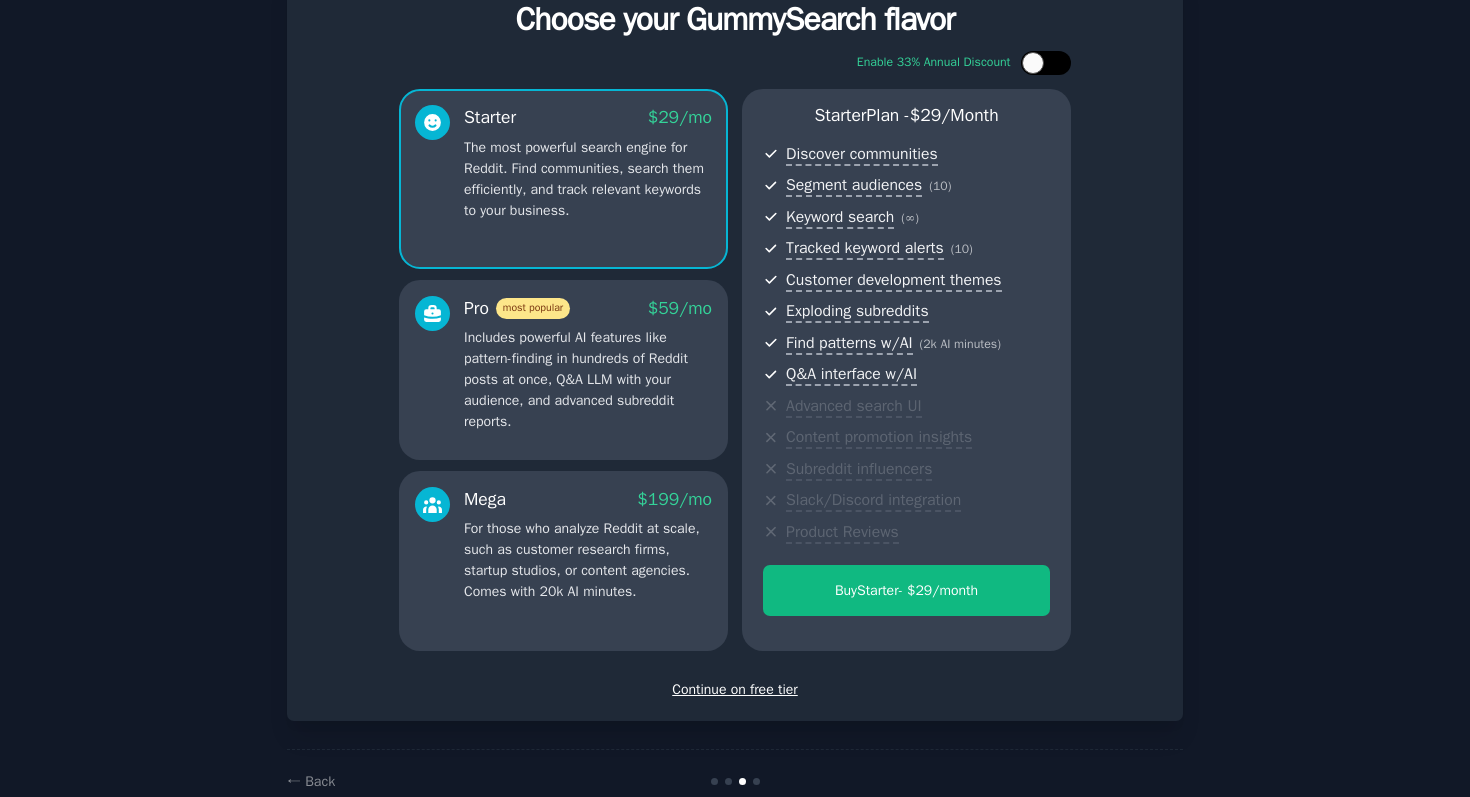 click at bounding box center [1033, 63] 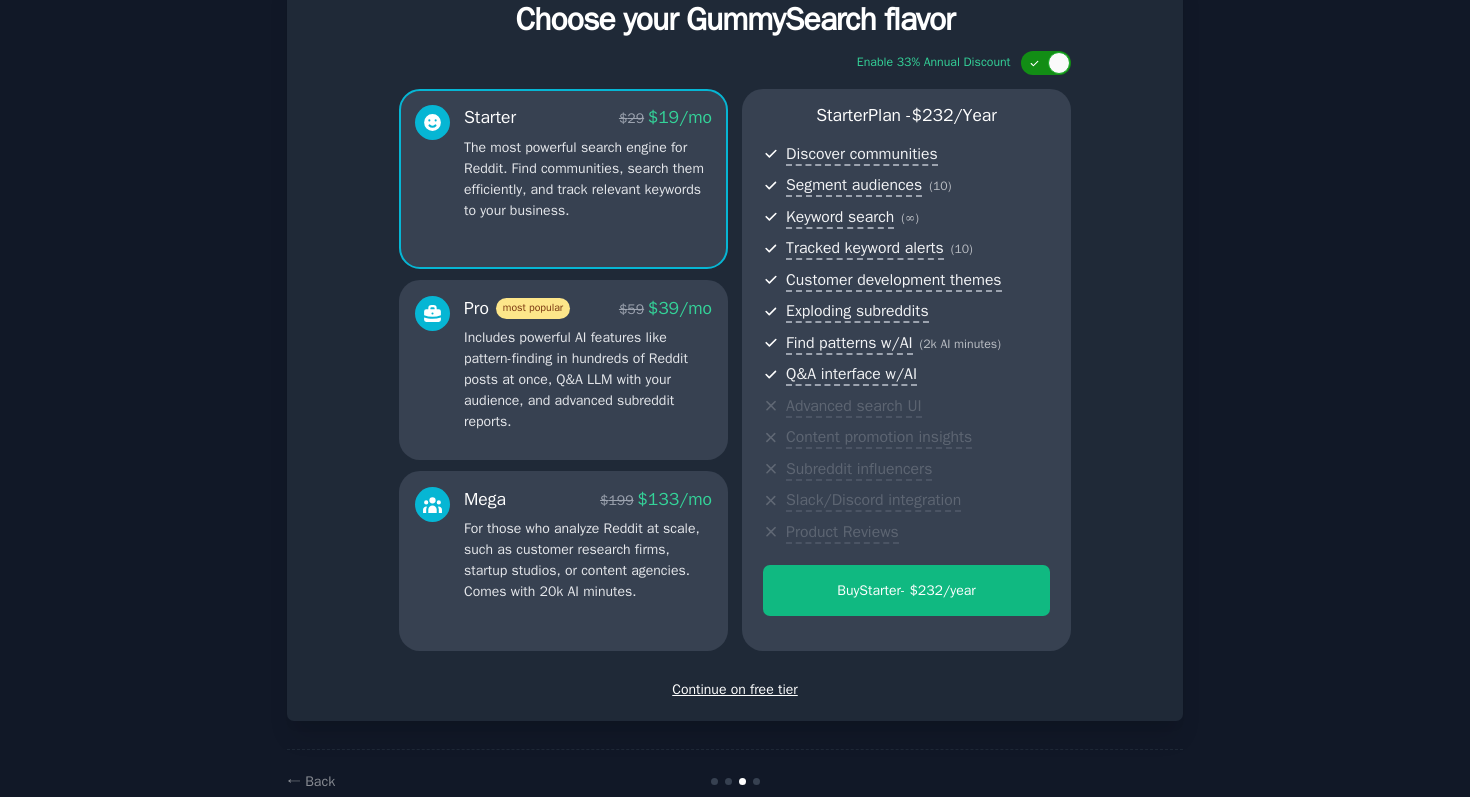 click 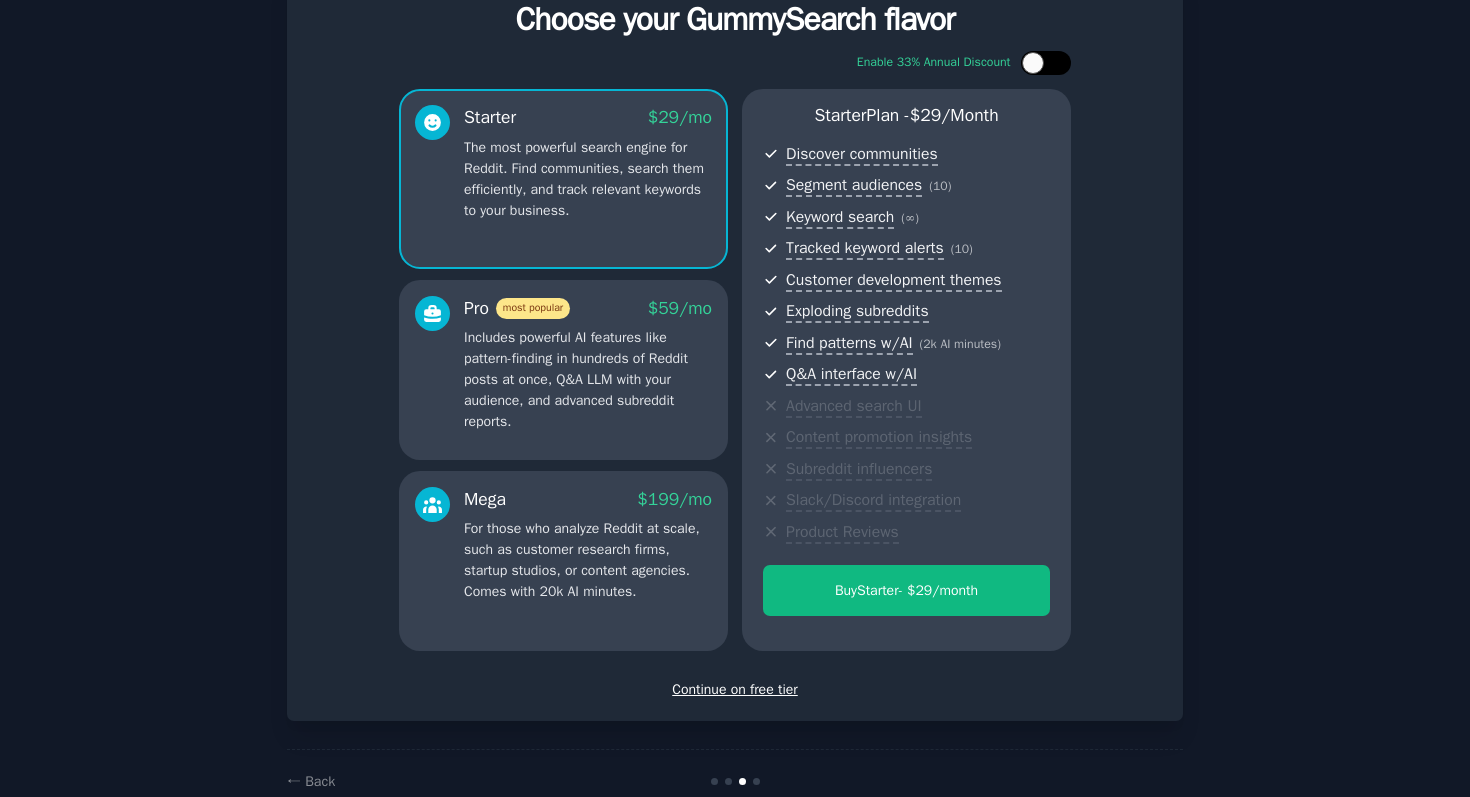 click at bounding box center [1033, 63] 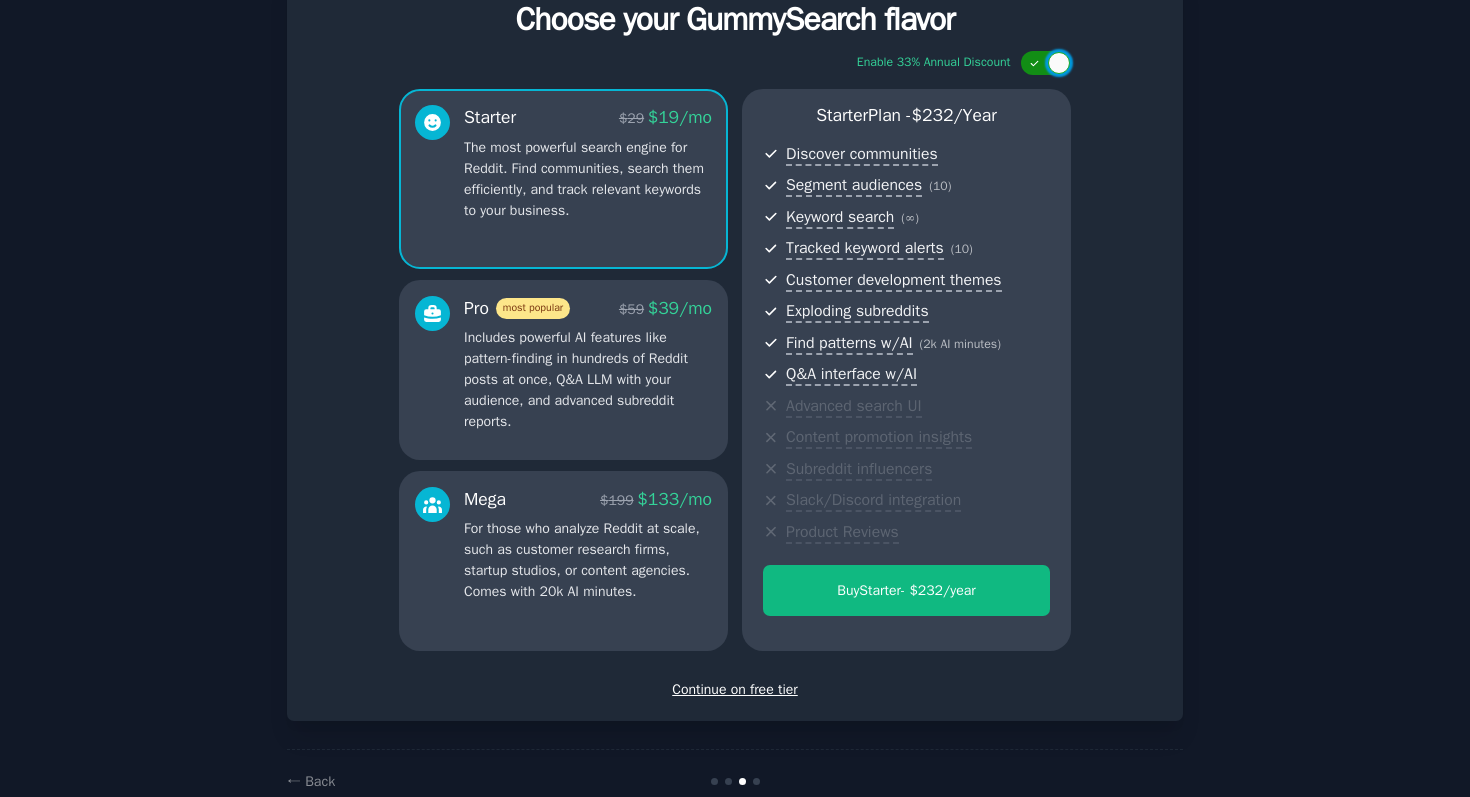 click 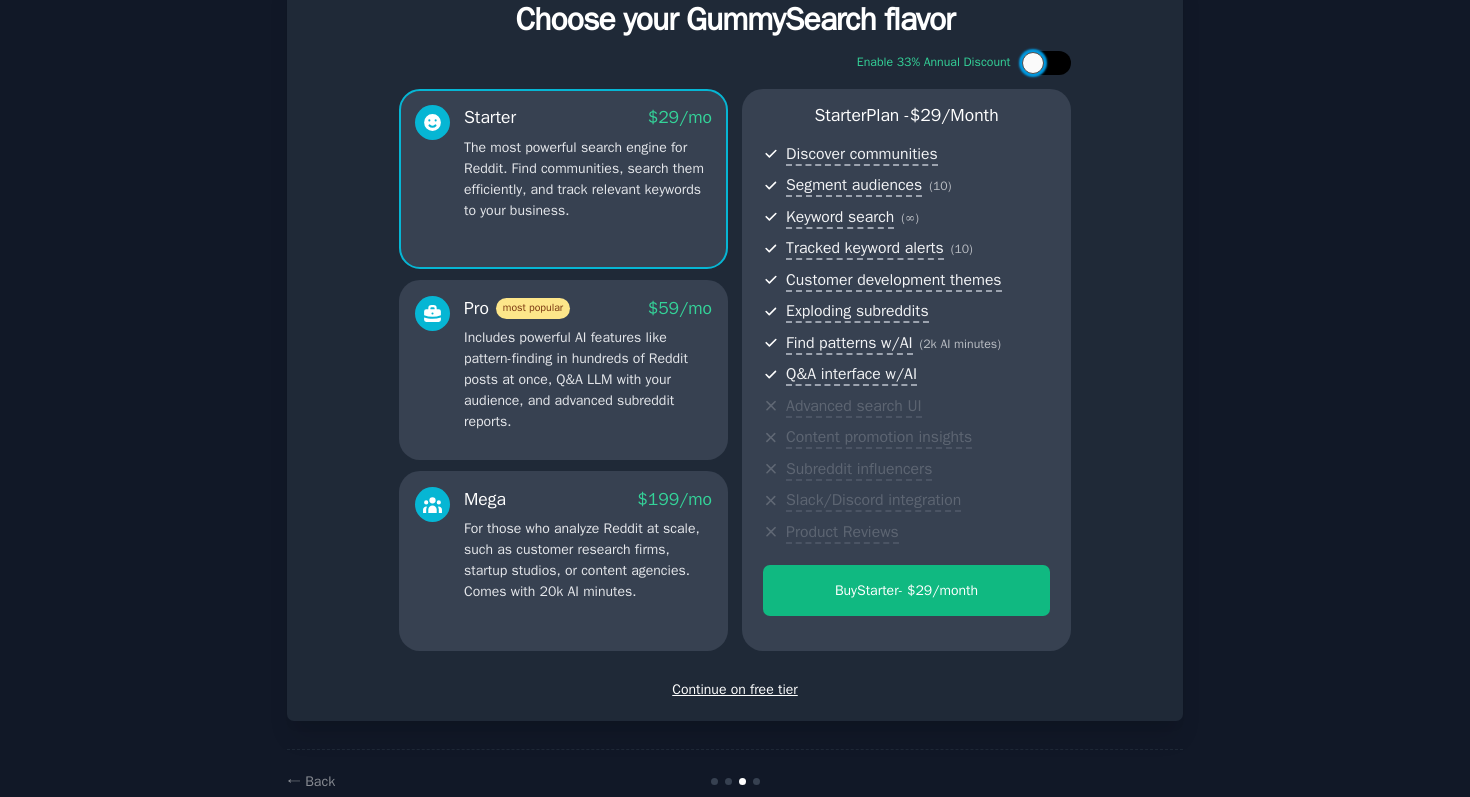 click at bounding box center (1033, 63) 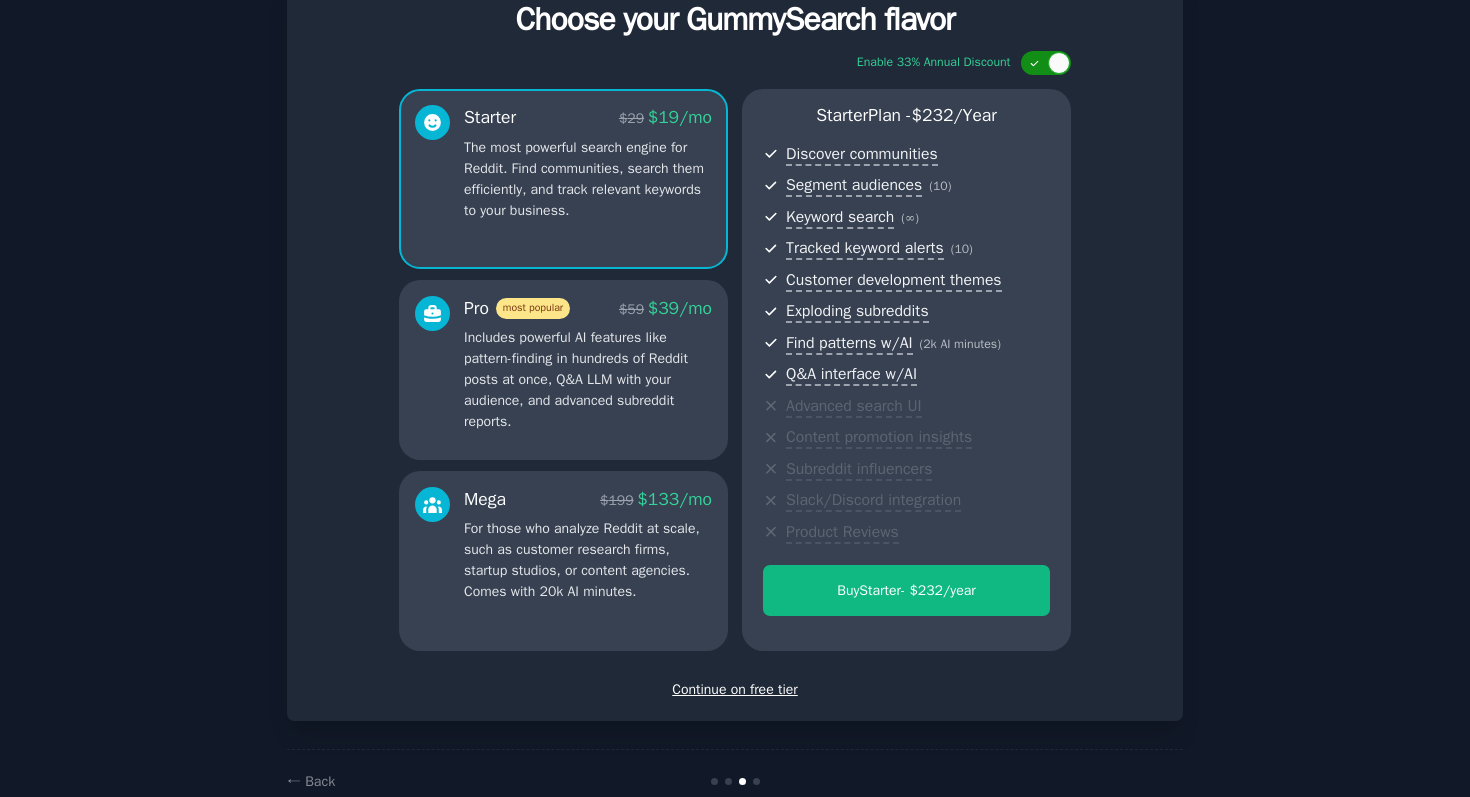 click 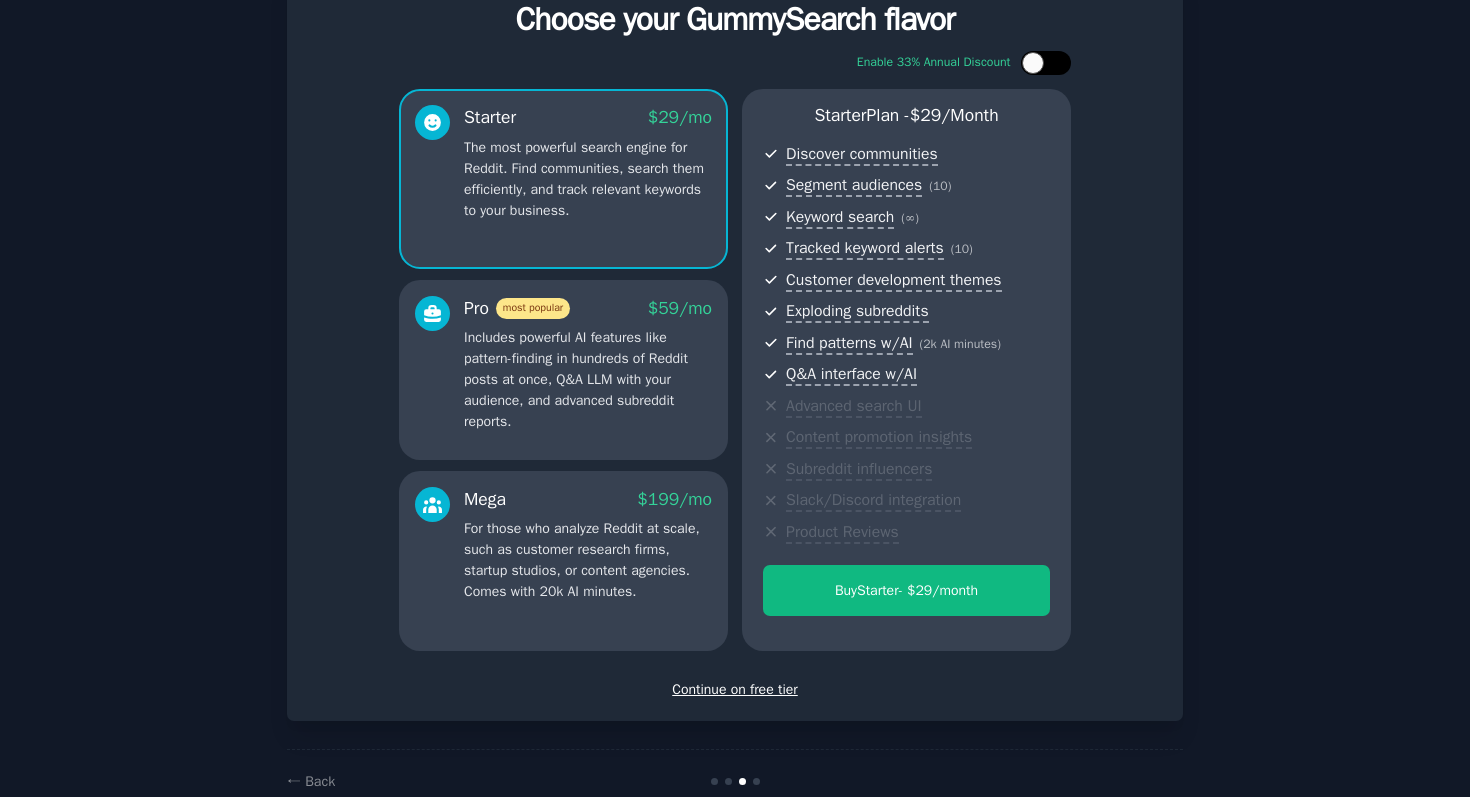 click at bounding box center (1033, 63) 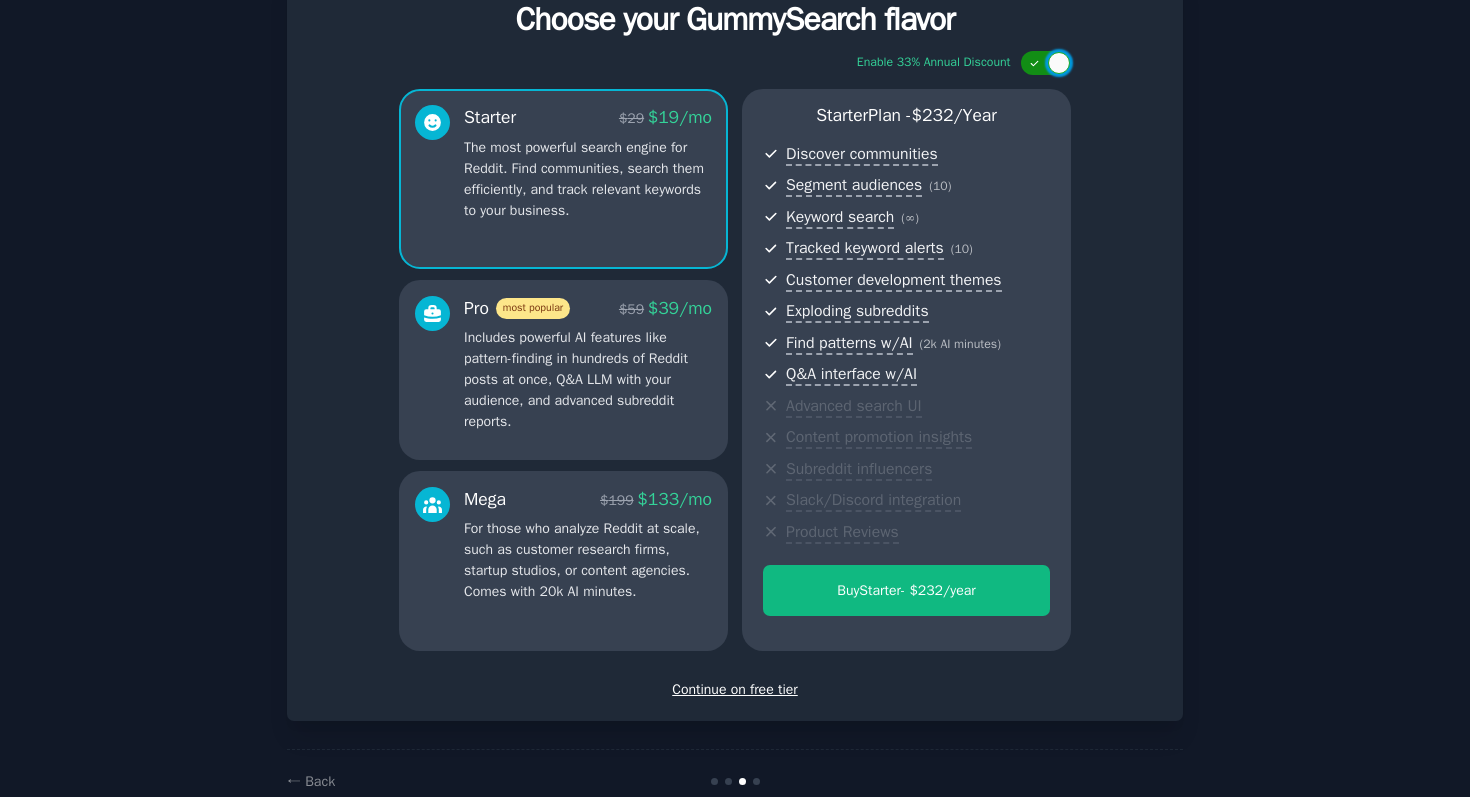 click 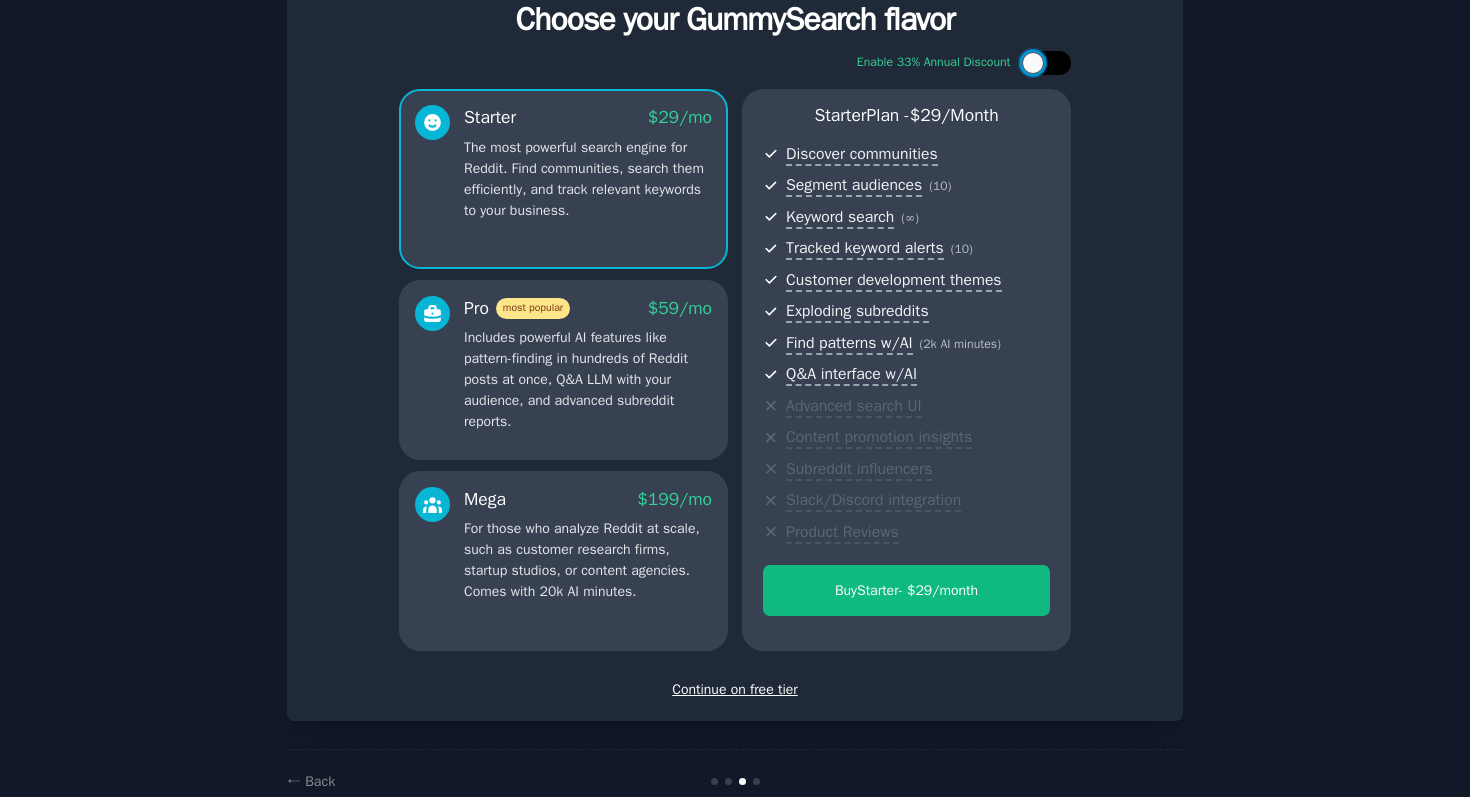 click at bounding box center [1033, 63] 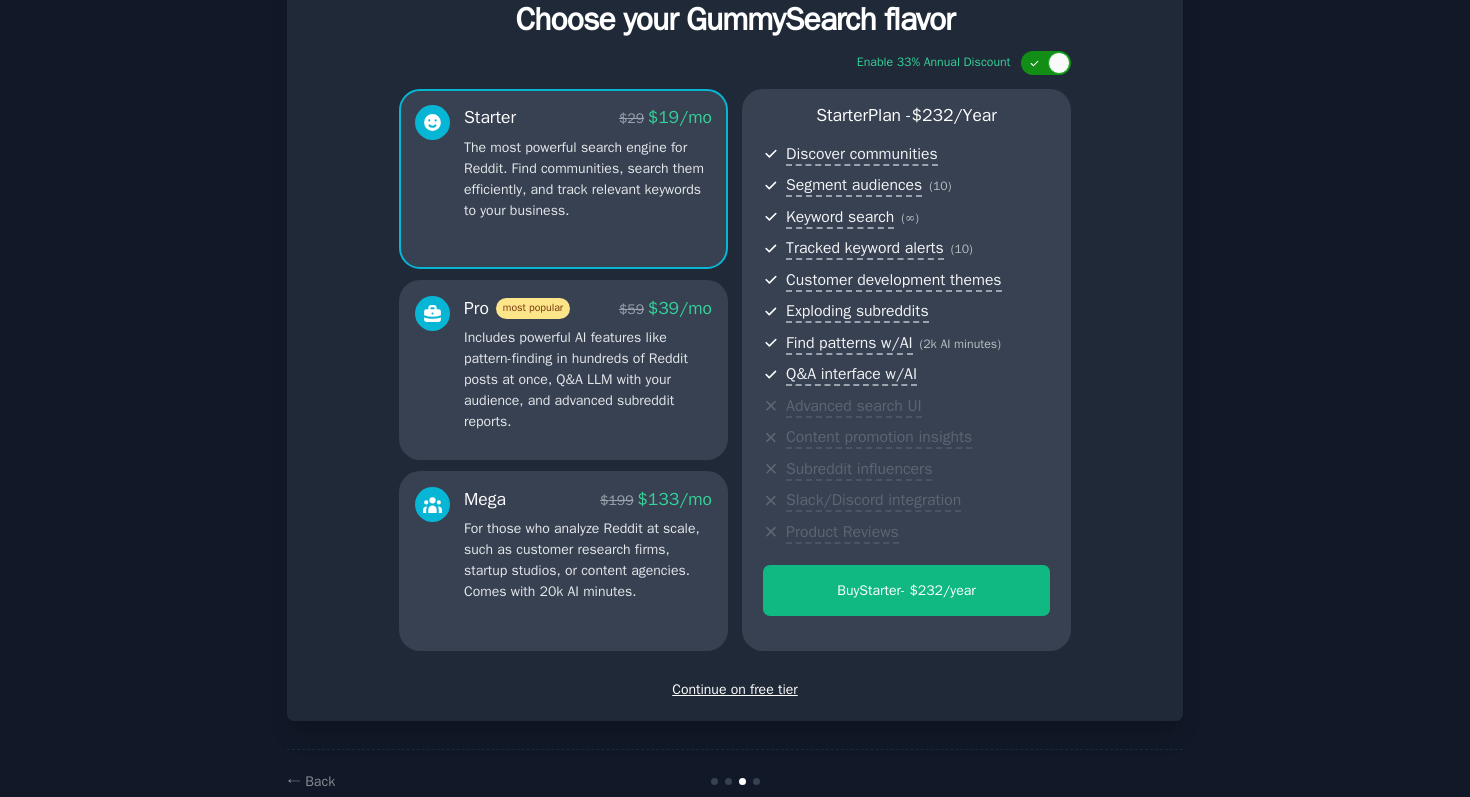 click 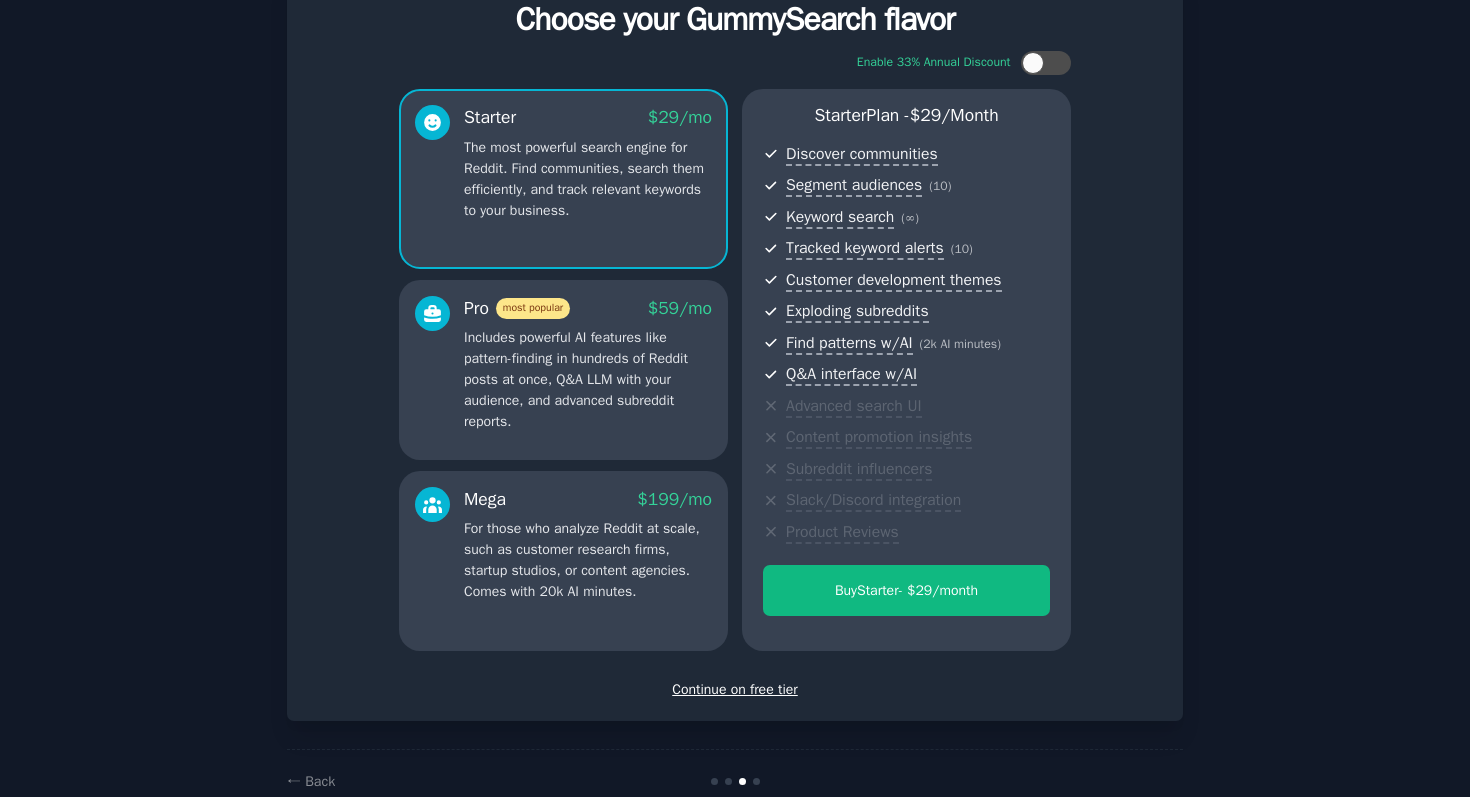 click on "Continue on free tier" at bounding box center [735, 689] 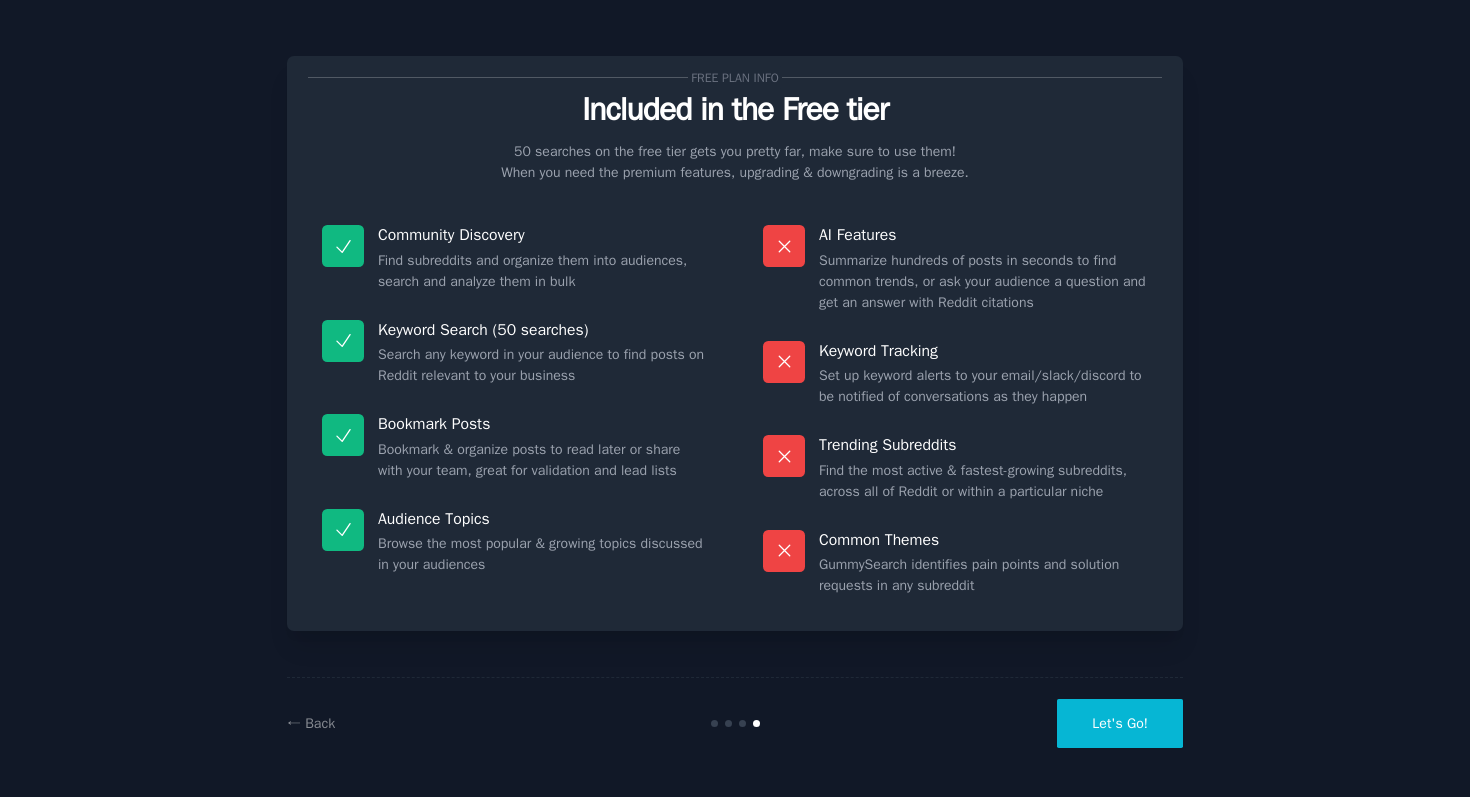 click on "Let's Go!" at bounding box center [1120, 723] 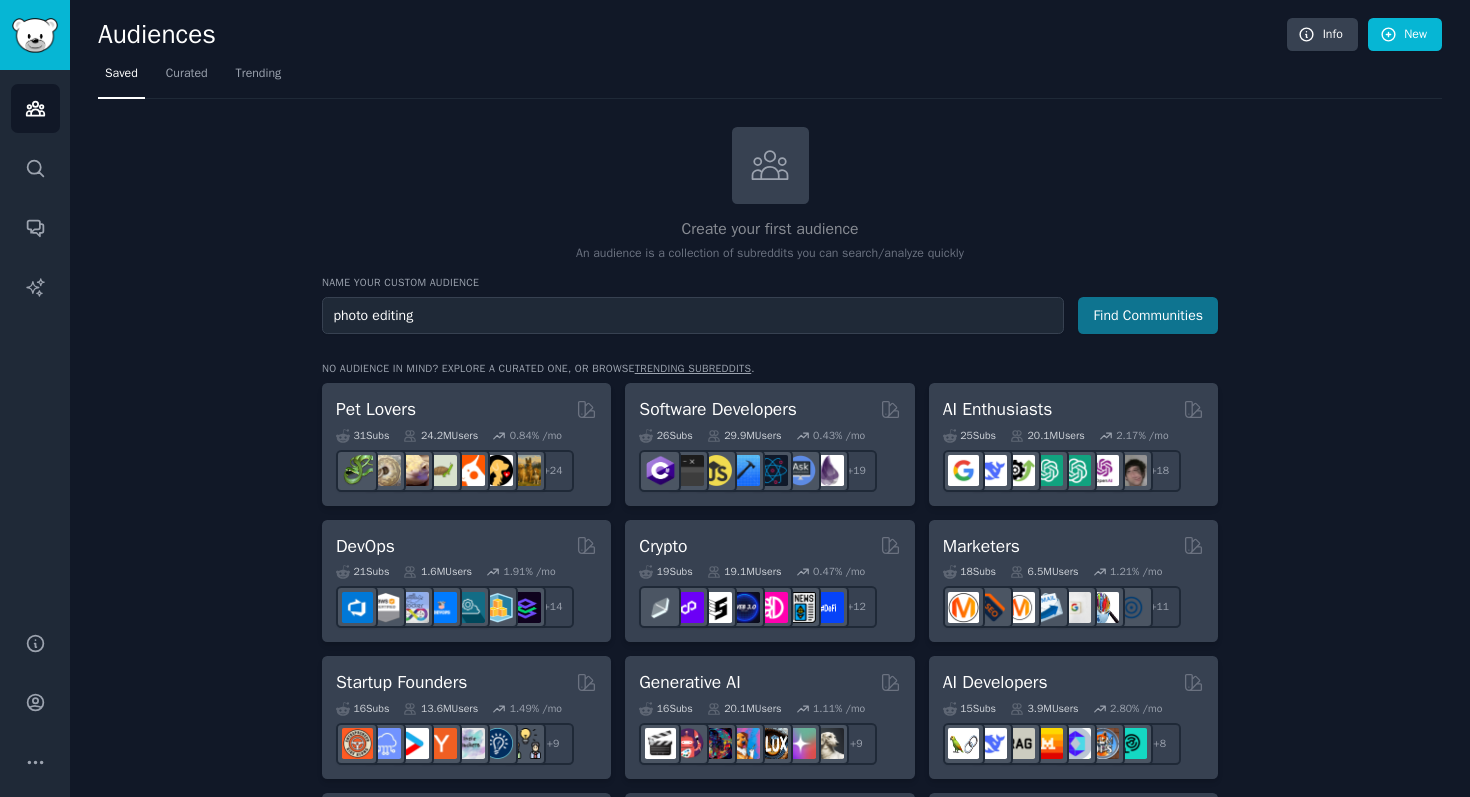 type on "photo editing" 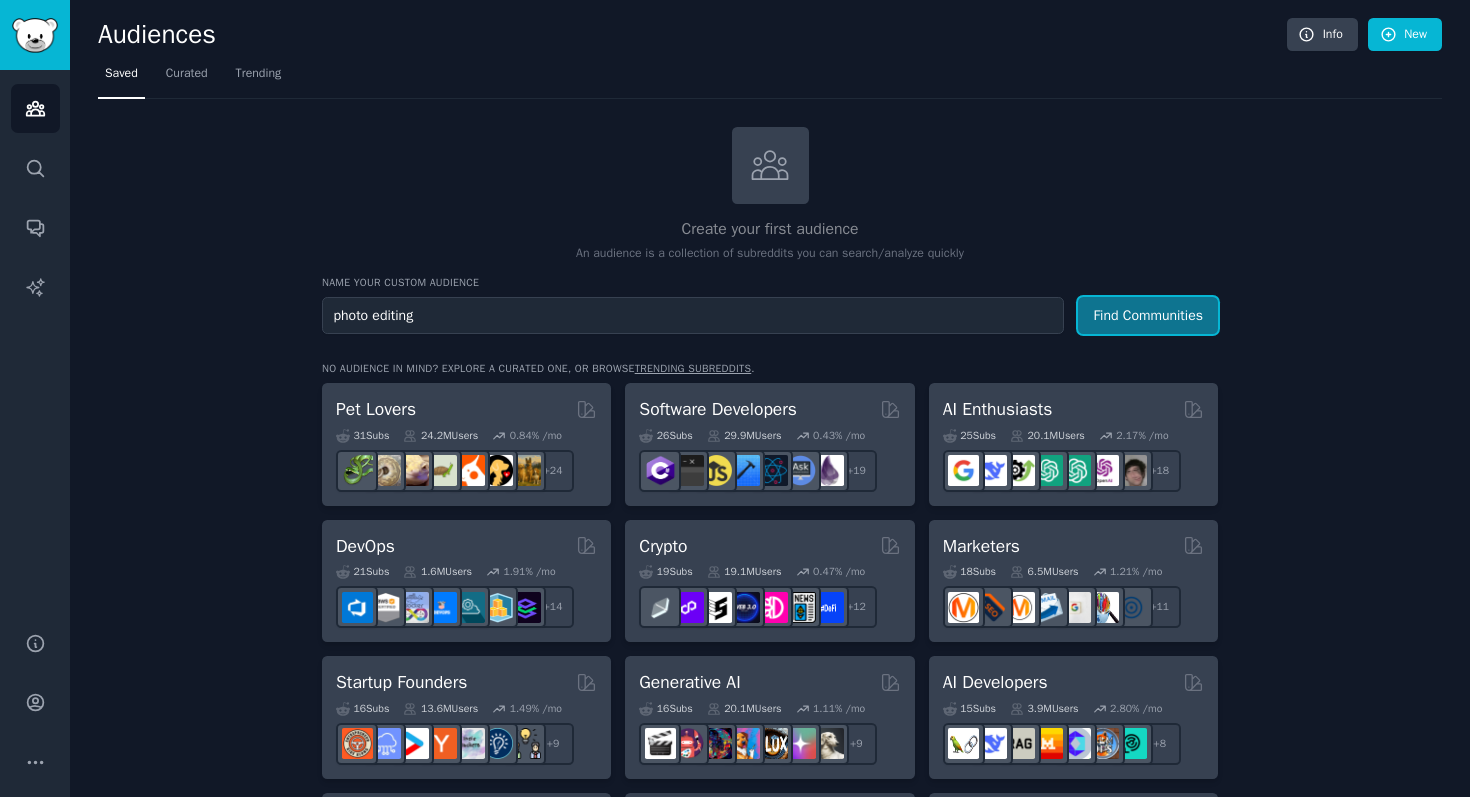 click on "Find Communities" at bounding box center [1148, 315] 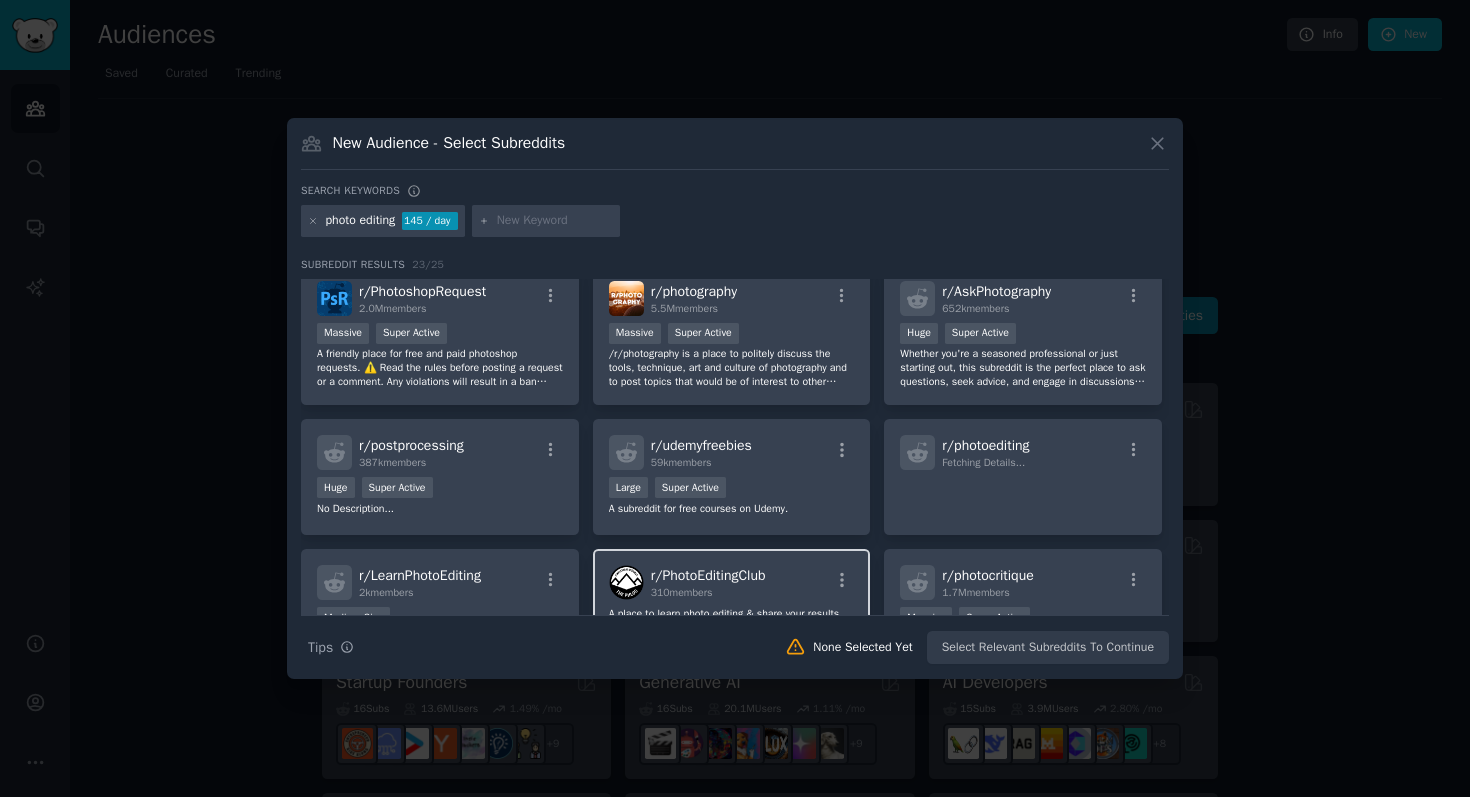 scroll, scrollTop: 12, scrollLeft: 0, axis: vertical 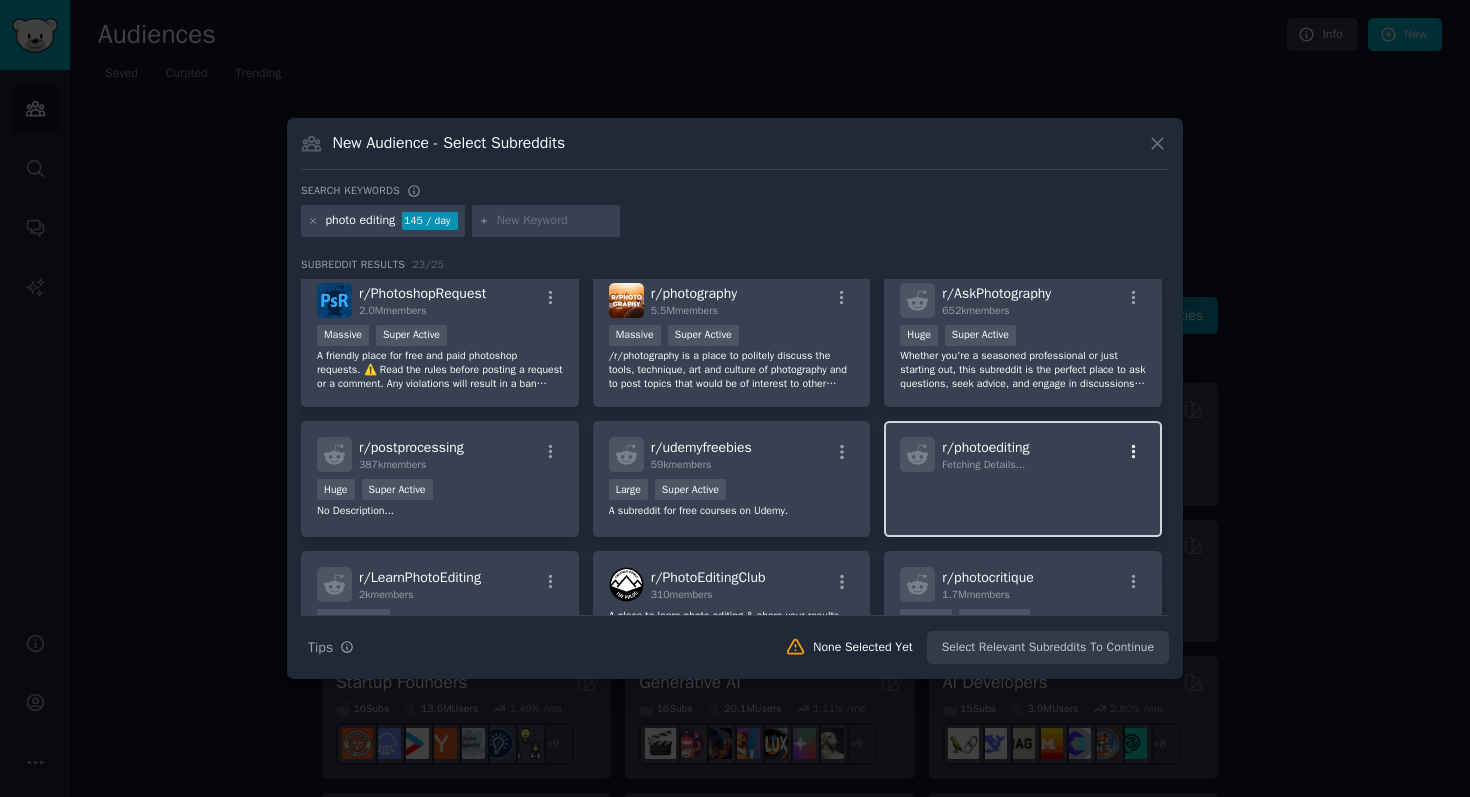 click 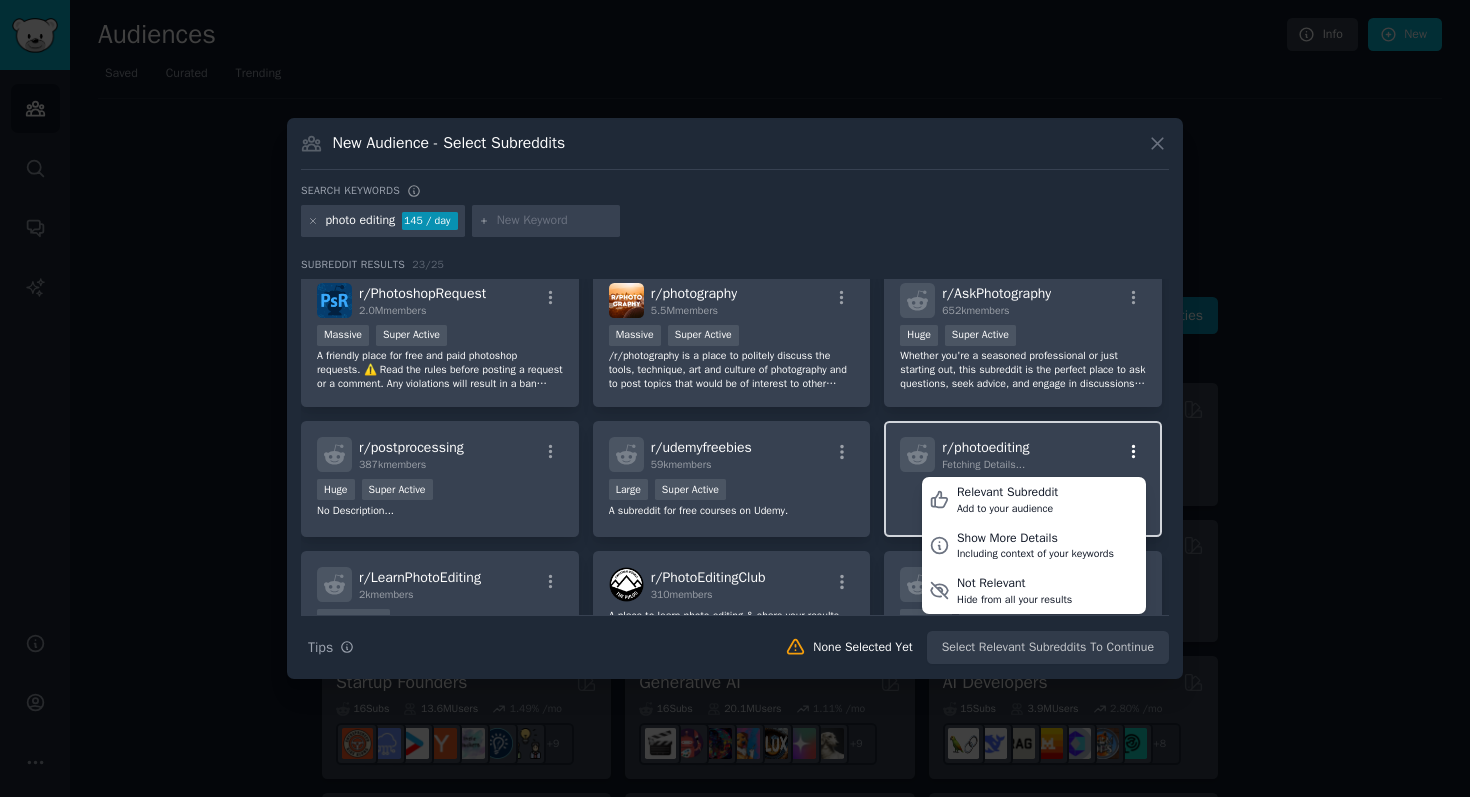 click 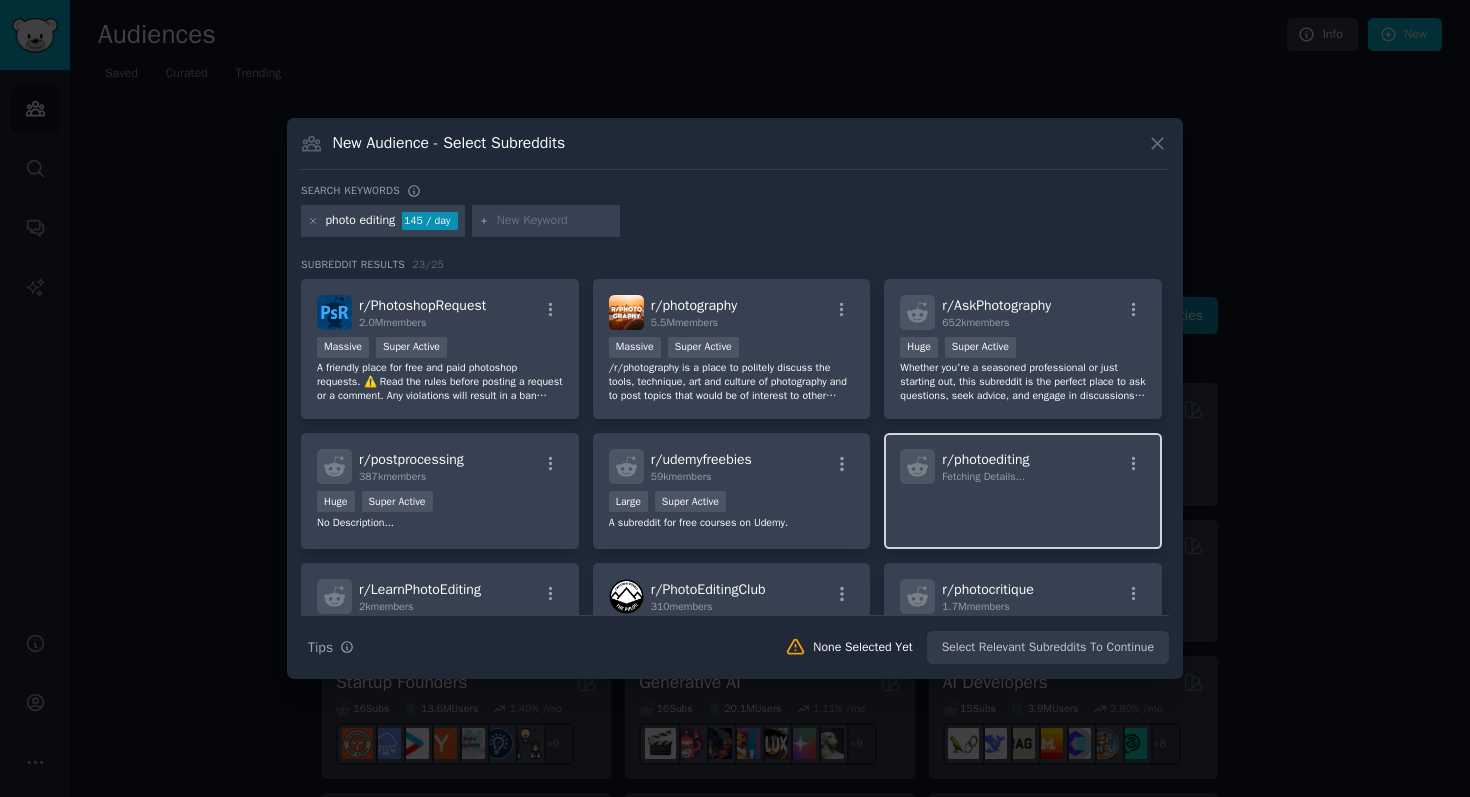 scroll, scrollTop: 3, scrollLeft: 0, axis: vertical 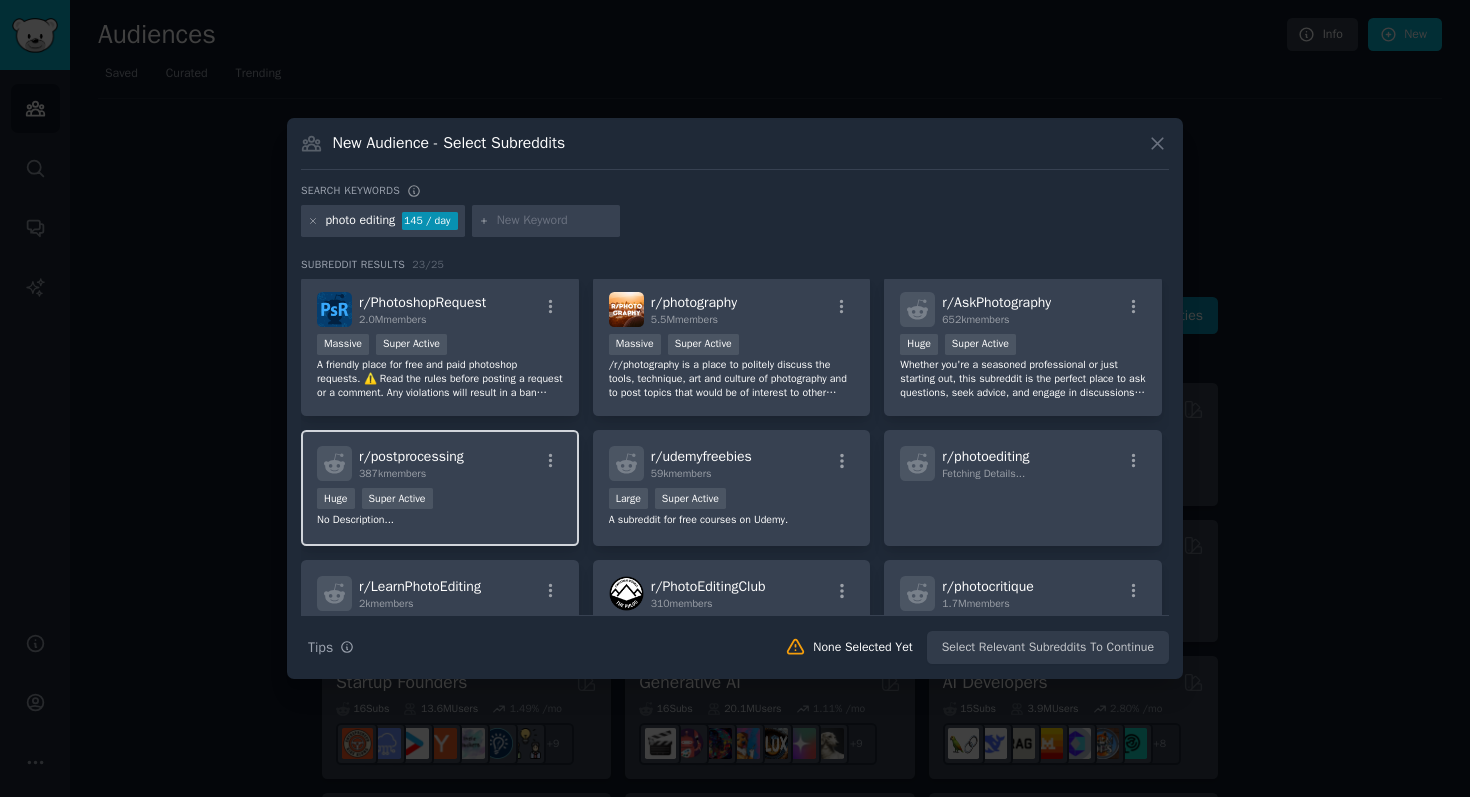 click on ">= 95th percentile for submissions / day Huge Super Active" at bounding box center (440, 500) 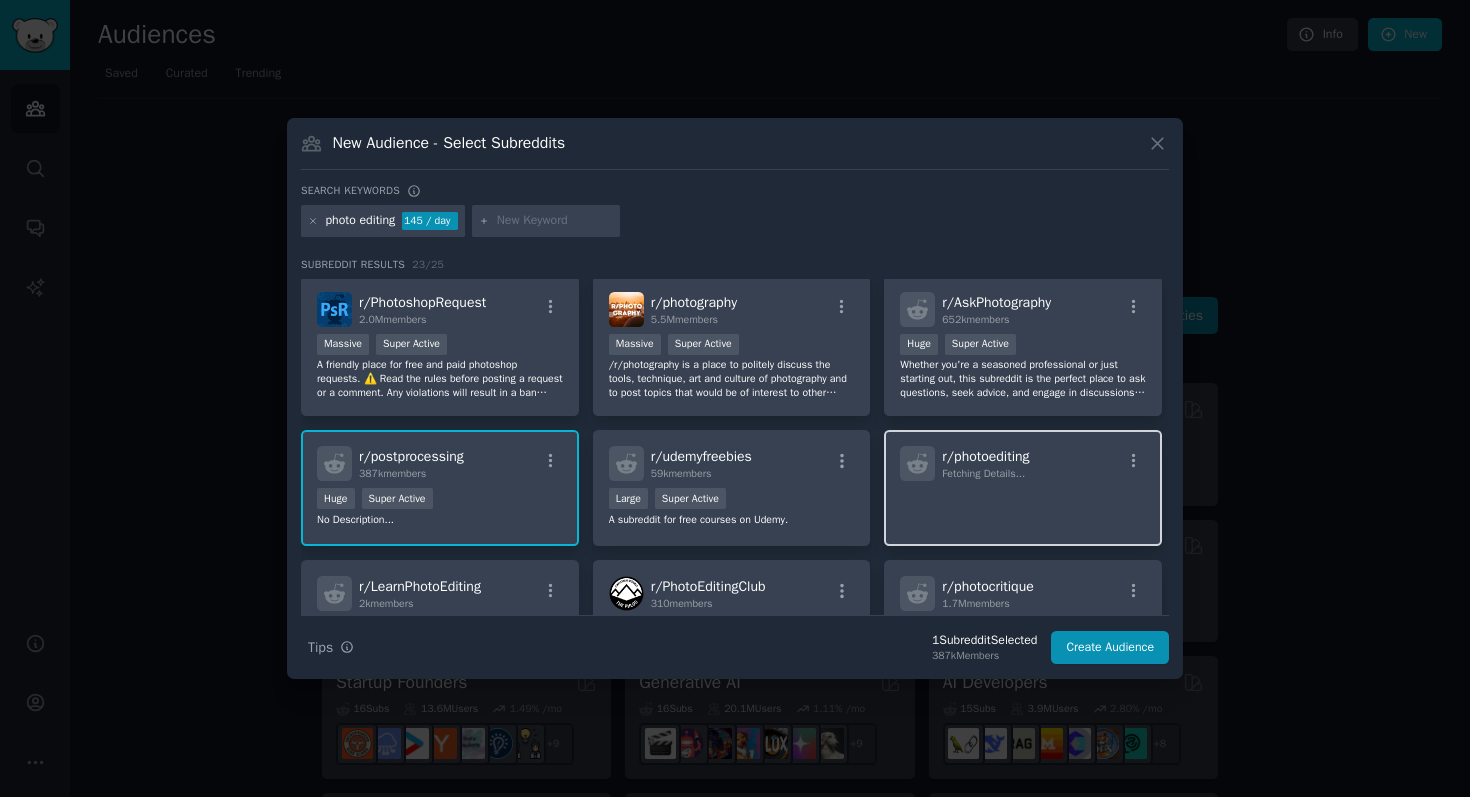 click on "r/ photoediting Fetching Details..." at bounding box center [1023, 488] 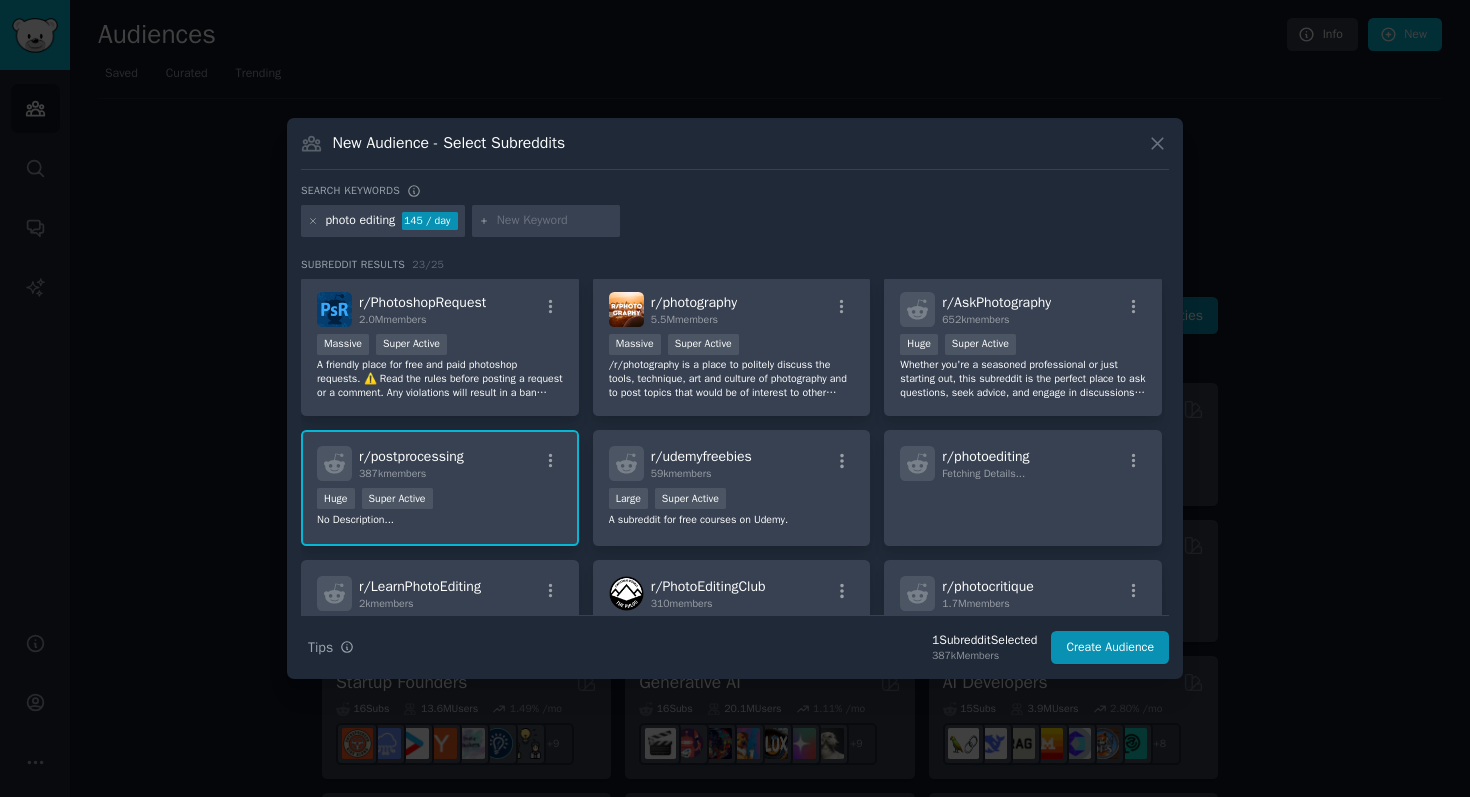 click on ">= 95th percentile for submissions / day Huge Super Active" at bounding box center (440, 500) 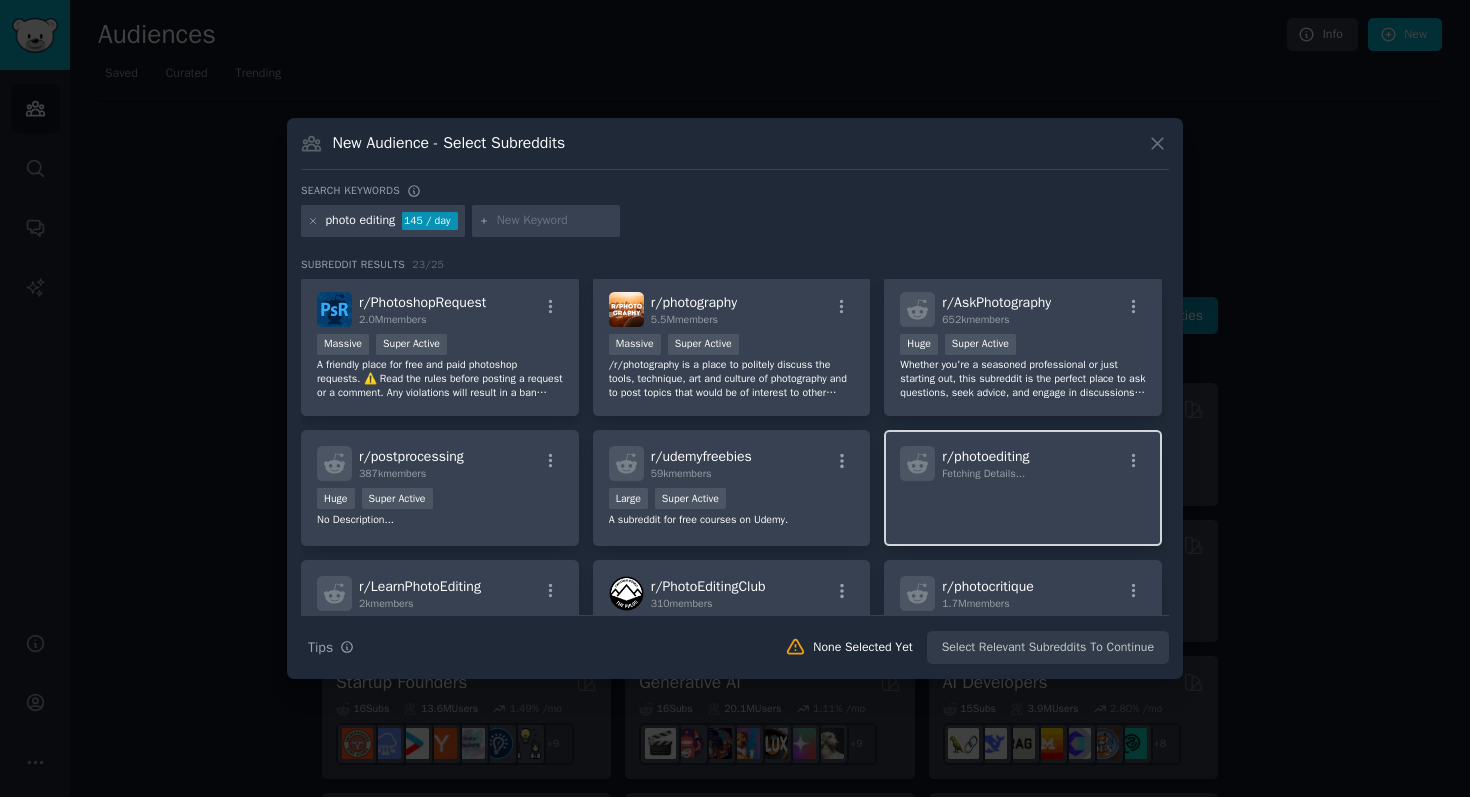 click 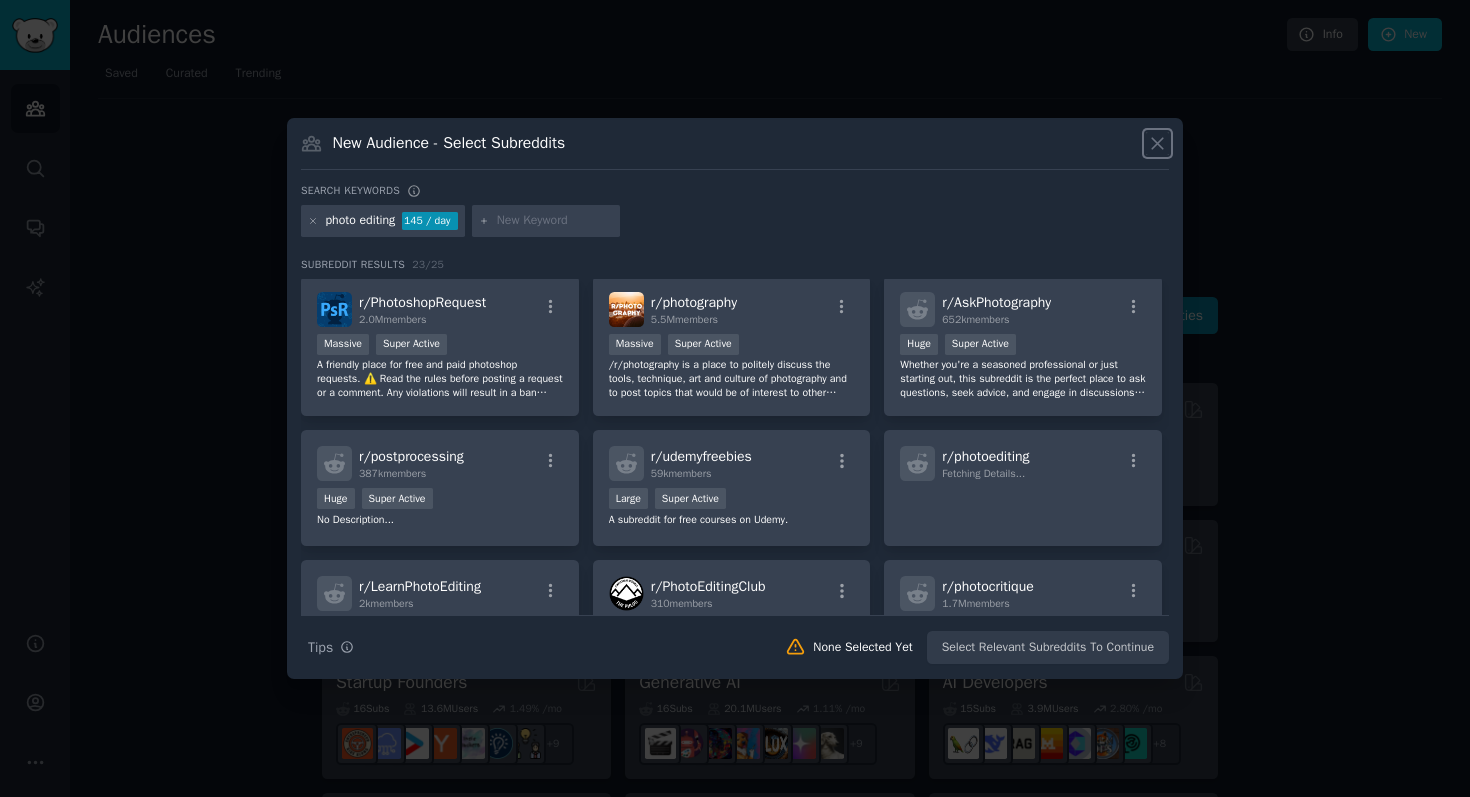 click 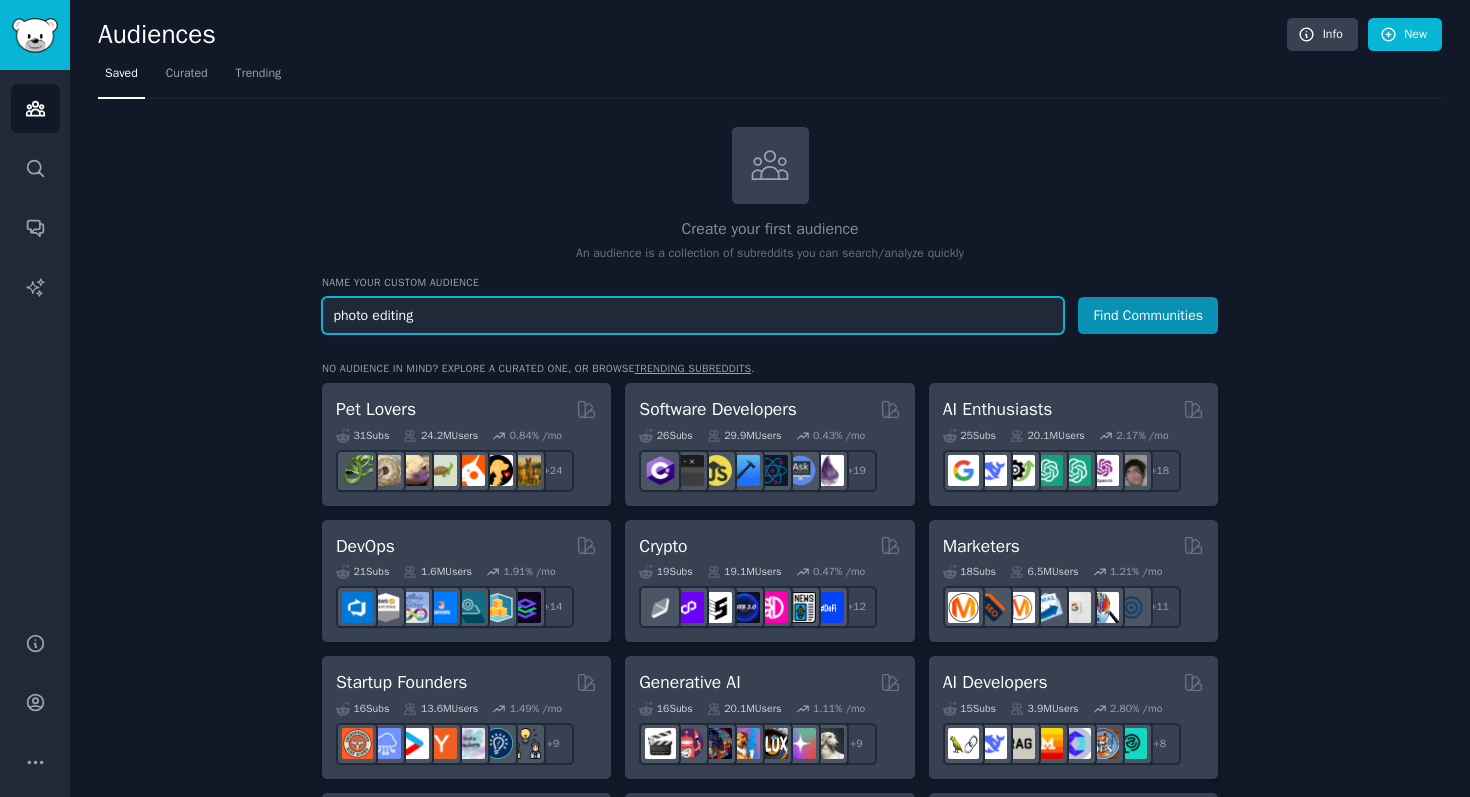 click on "photo editing" at bounding box center [693, 315] 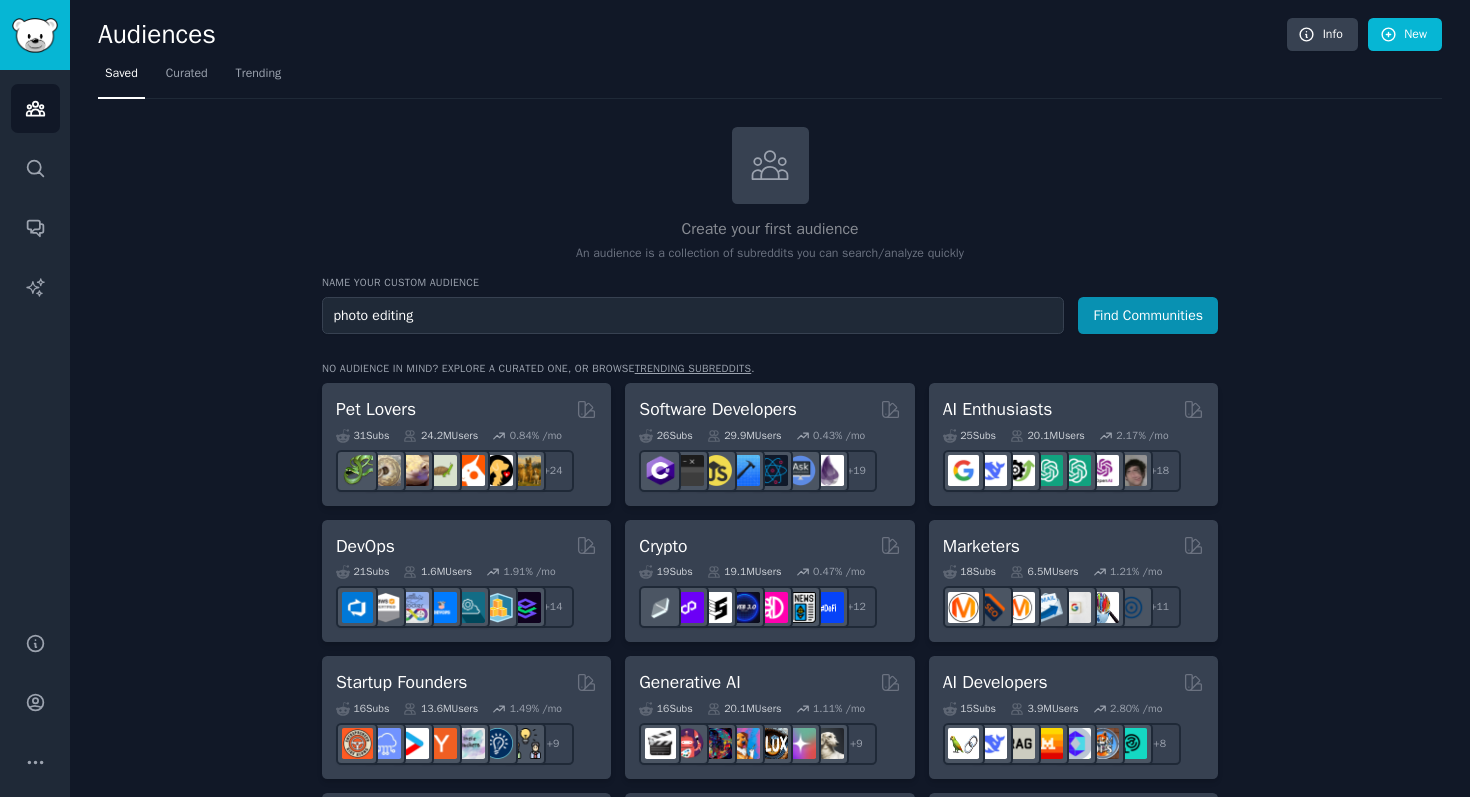 click on "Create your first audience An audience is a collection of subreddits you can search/analyze quickly Name your custom audience Audience Name photo editing Find Communities No audience in mind? Explore a curated one, or browse  trending subreddits . Pet Lovers 31  Sub s 24.2M  Users 0.84 % /mo + 24 Software Developers 26  Sub s 29.9M  Users 0.43 % /mo + 19 AI Enthusiasts 25  Sub s 20.1M  Users 2.17 % /mo r/ArtificalIntelligence + 18 DevOps 21  Sub s 1.6M  Users 1.91 % /mo + 14 Crypto 19  Sub s 19.1M  Users 0.47 % /mo r/ethstaker + 12 Marketers 18  Sub s 6.5M  Users 1.21 % /mo + 11 Startup Founders 16  Sub s 13.6M  Users 1.49 % /mo + 9 Generative AI 16  Sub s 20.1M  Users 1.11 % /mo + 9 AI Developers 15  Sub s 3.9M  Users 2.80 % /mo + 8 Stock Investors 15  Sub s 28.5M  Users 0.66 % /mo + 8 Video Editors 15  Sub s 2.4M  Users 1.94 % /mo + 8 Designers 13  Sub s 9.8M  Users 0.22 % /mo + 6 Data Scientists 13  Sub s 7.6M  Users 0.59 % /mo + 6 Fitness Enthusiasts 12  Sub s 31.1M  Users 0.16 % /mo + 5 Gardeners 11  Sub" at bounding box center (770, 1204) 